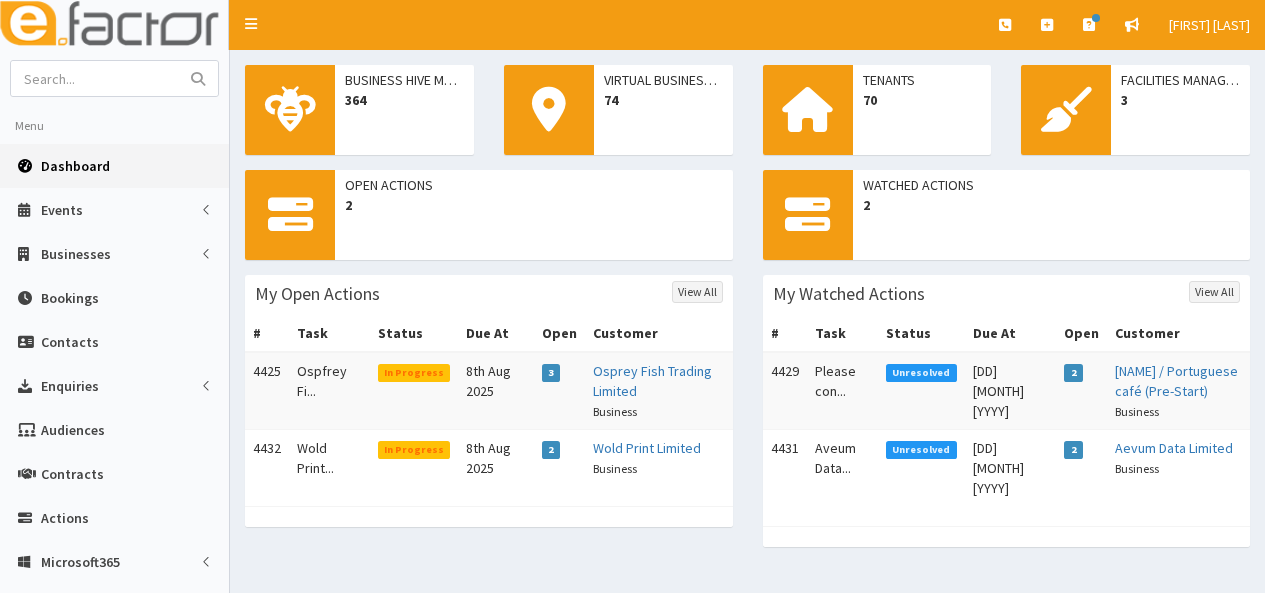 scroll, scrollTop: 0, scrollLeft: 0, axis: both 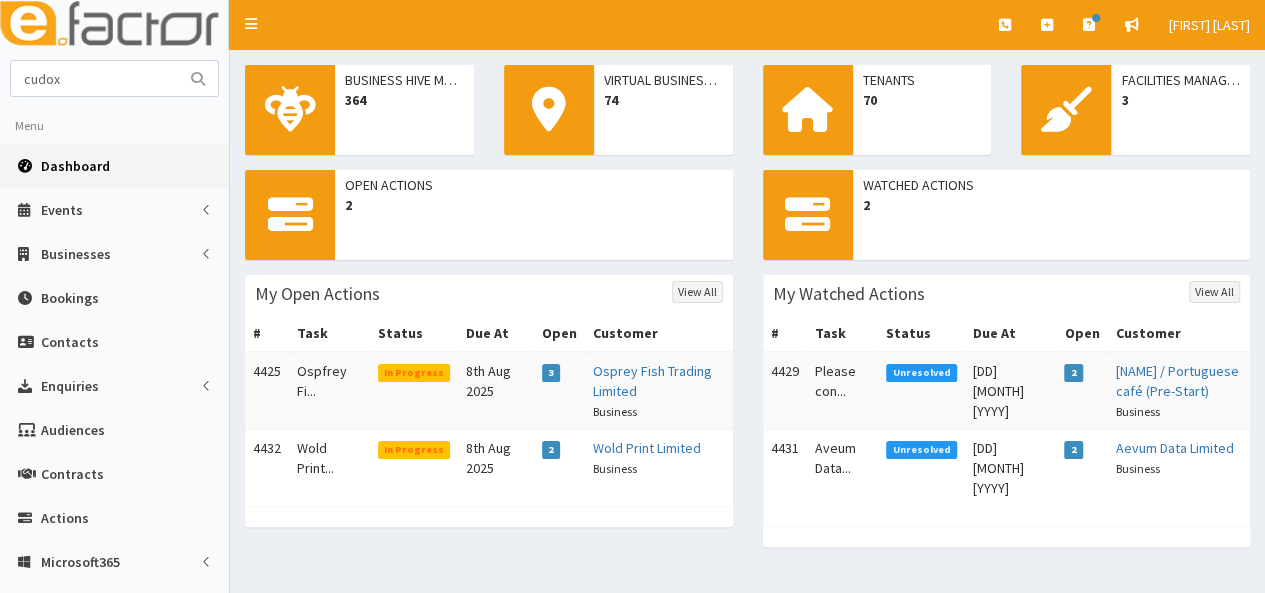 type on "cudox" 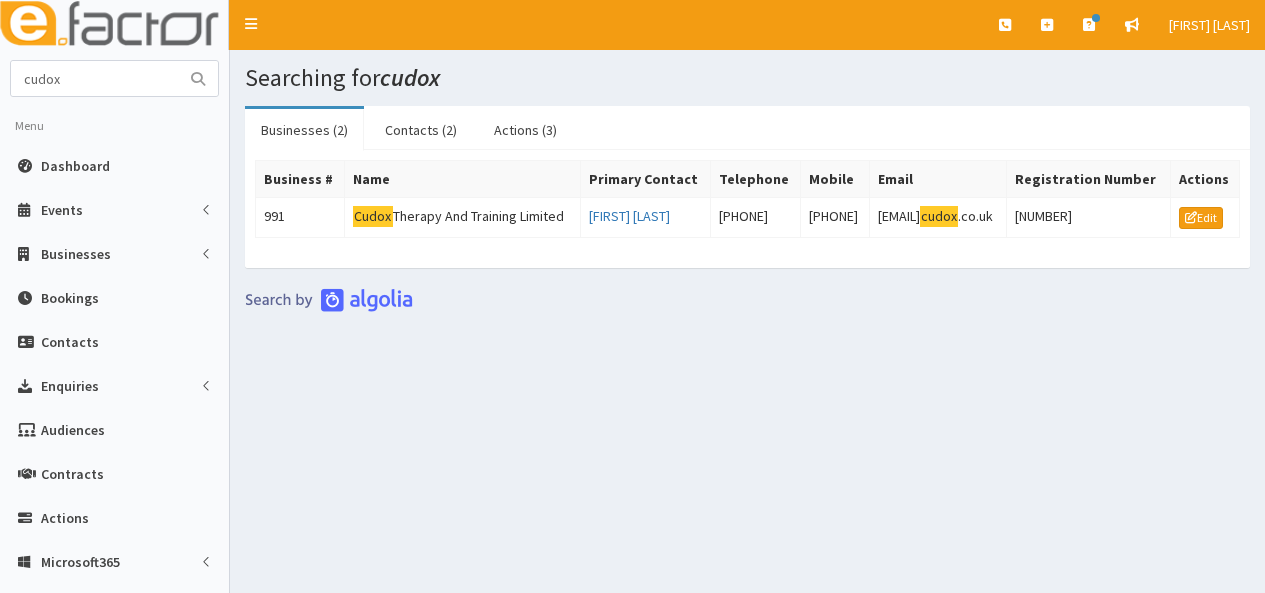 scroll, scrollTop: 0, scrollLeft: 0, axis: both 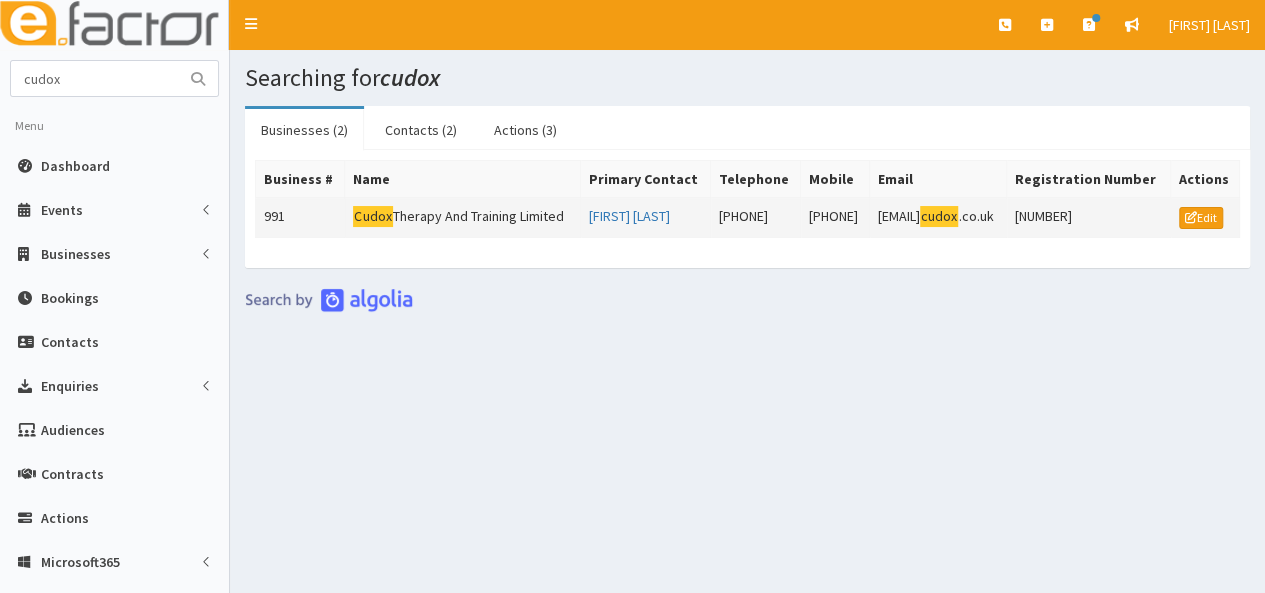 click on "Cudox  Therapy And Training Limited" at bounding box center [463, 218] 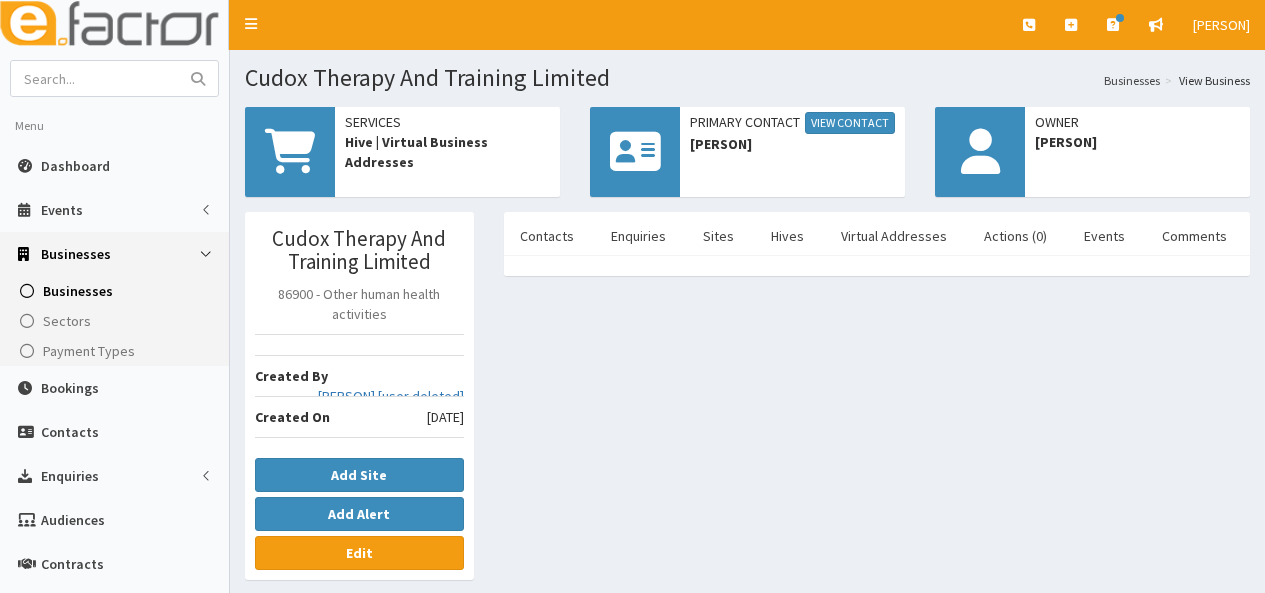 scroll, scrollTop: 0, scrollLeft: 0, axis: both 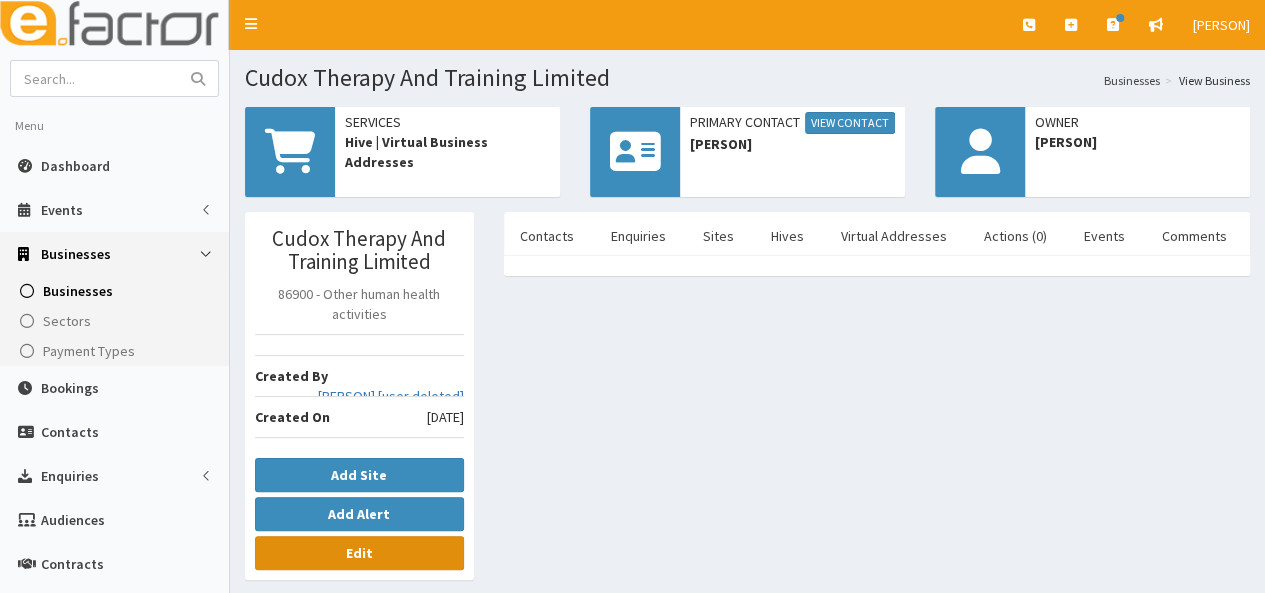 click on "Edit" at bounding box center [359, 553] 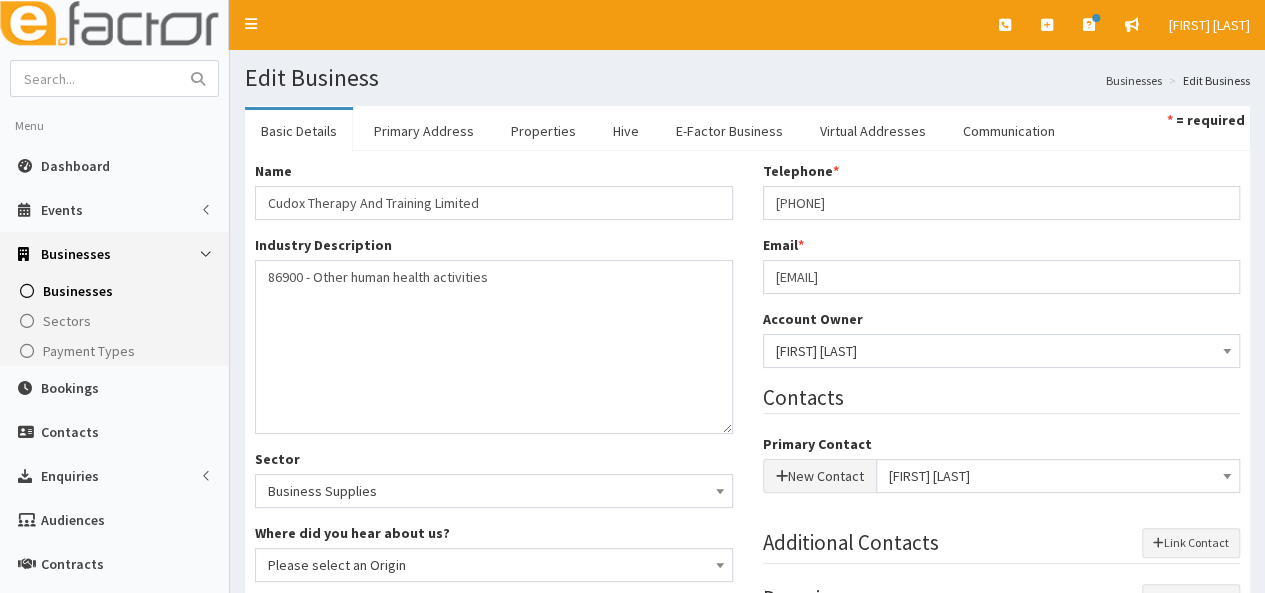 scroll, scrollTop: 0, scrollLeft: 0, axis: both 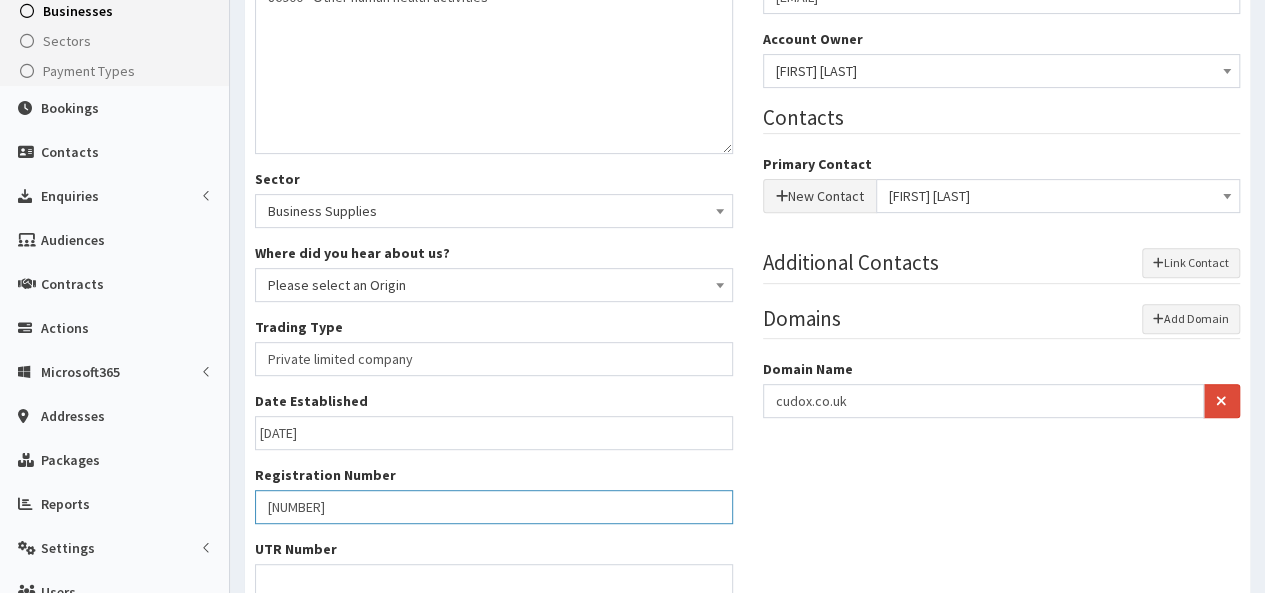 click on "12292327" at bounding box center [494, 507] 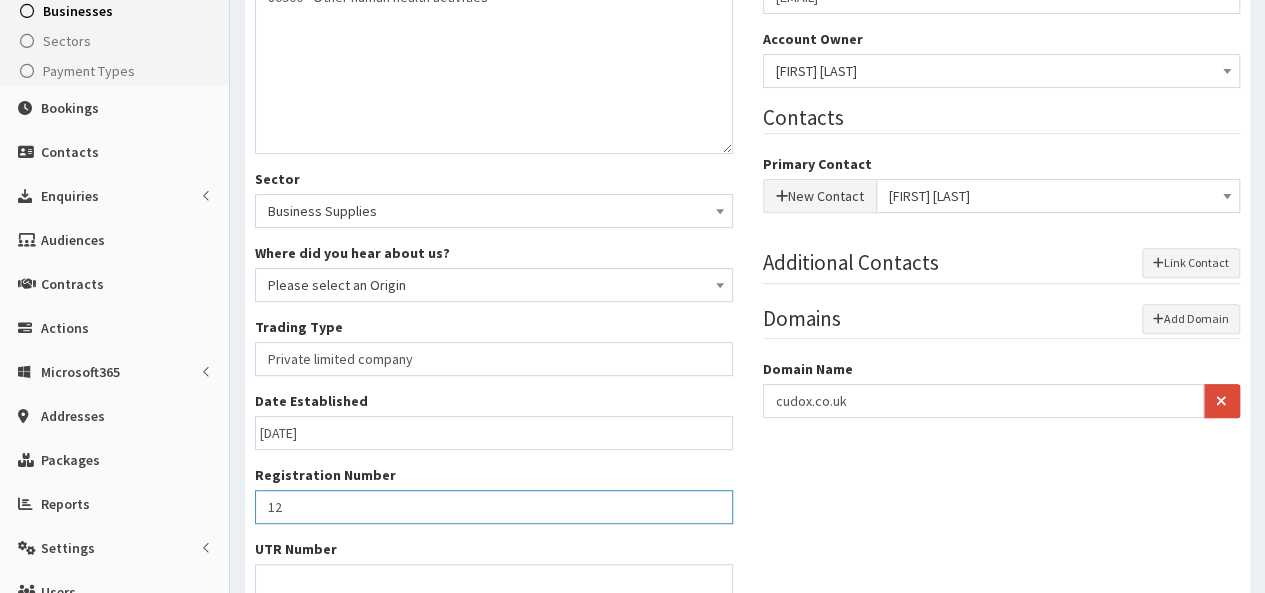 type on "1" 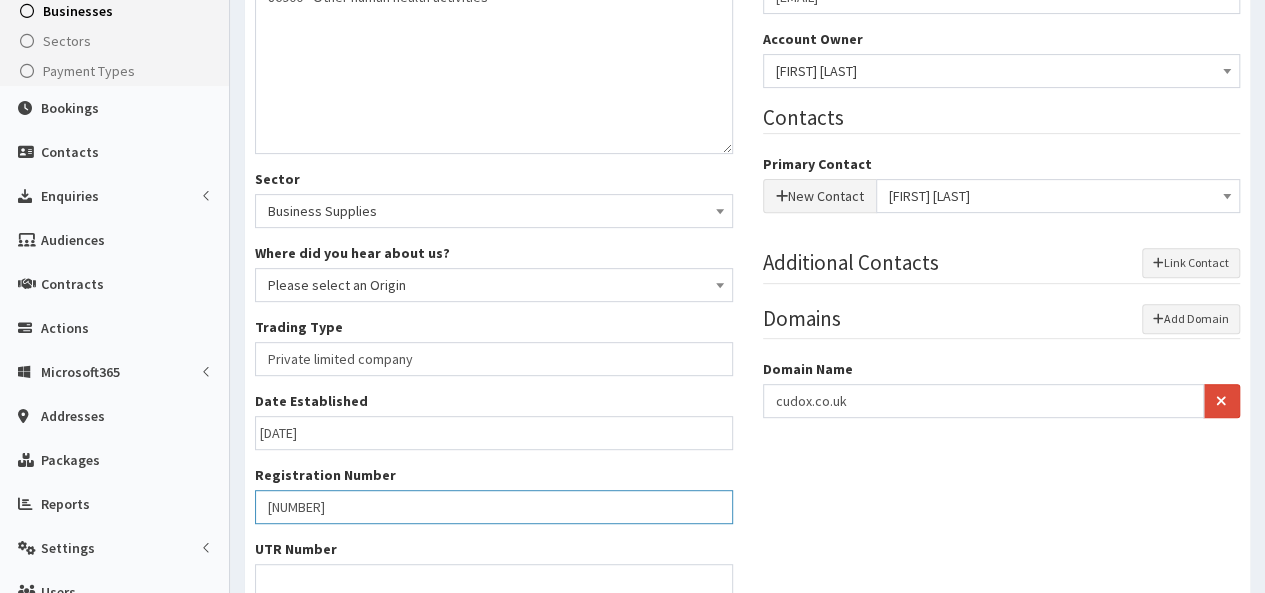 type on "12616307" 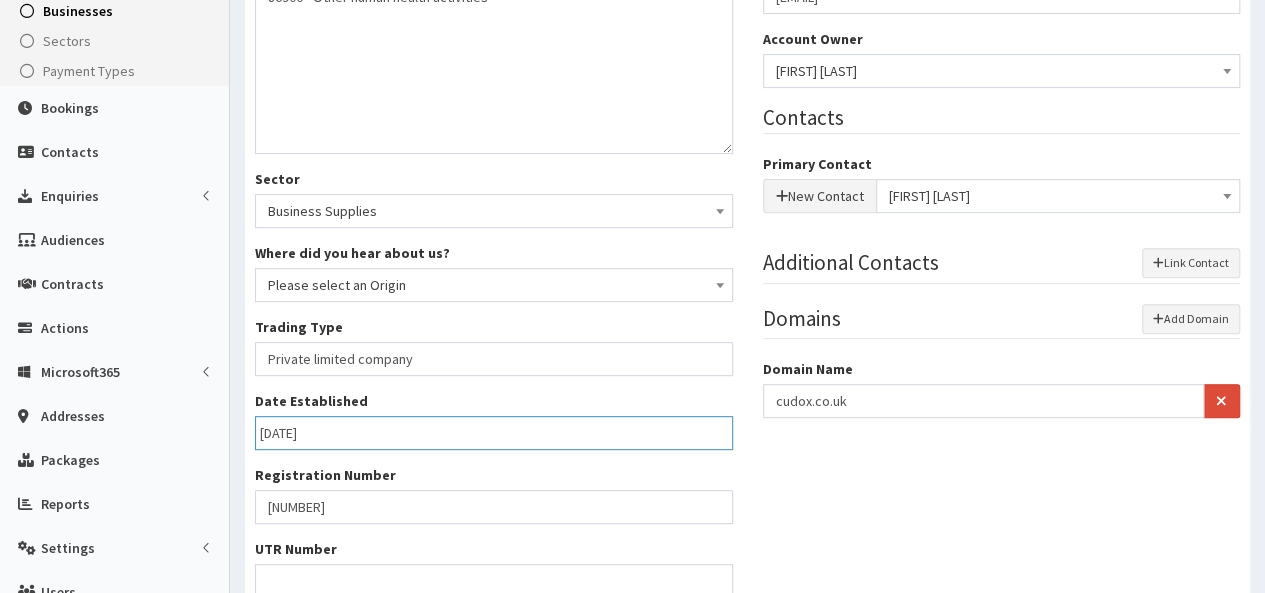 click on "22-02-2022" at bounding box center (494, 433) 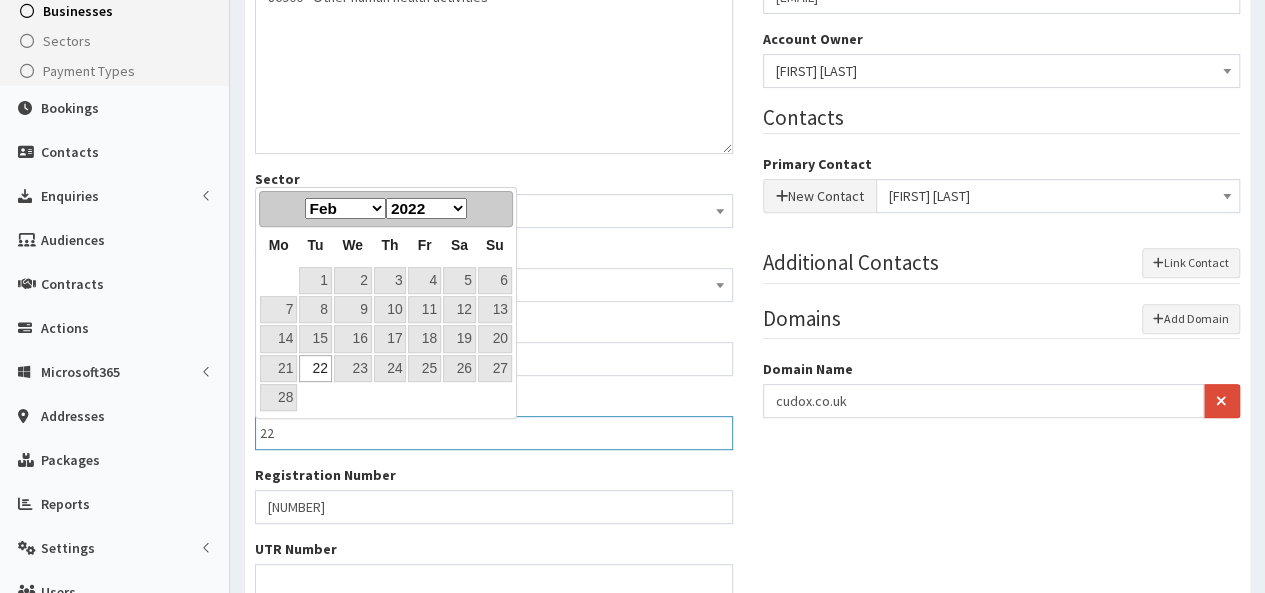 type on "2" 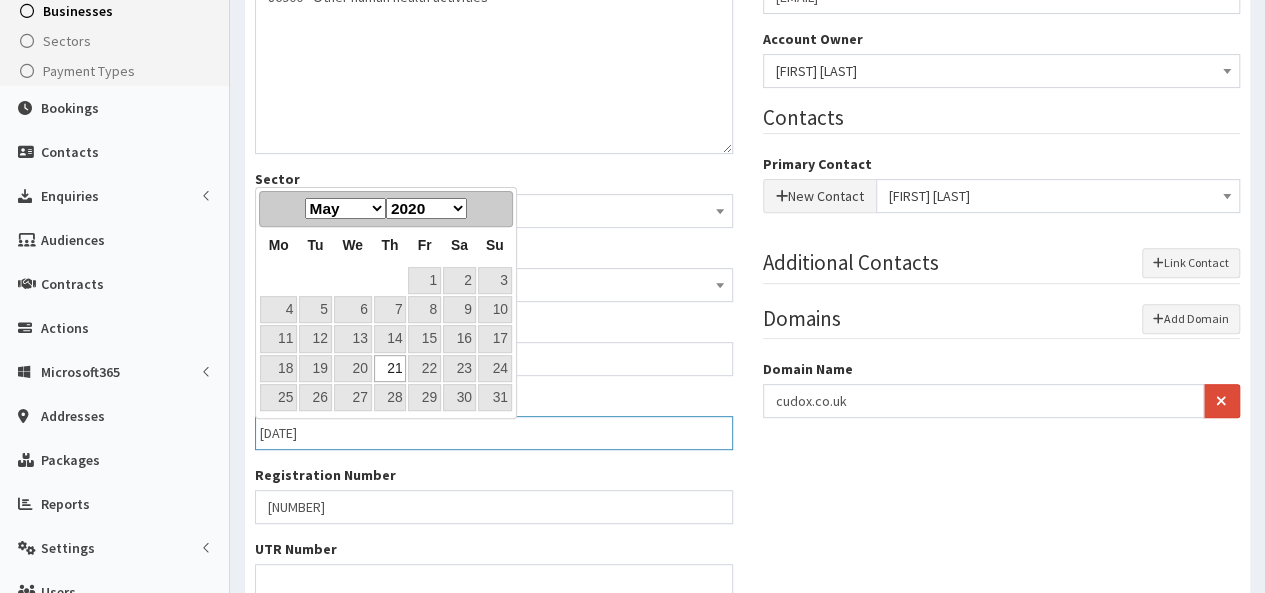 type on "21-05-2020" 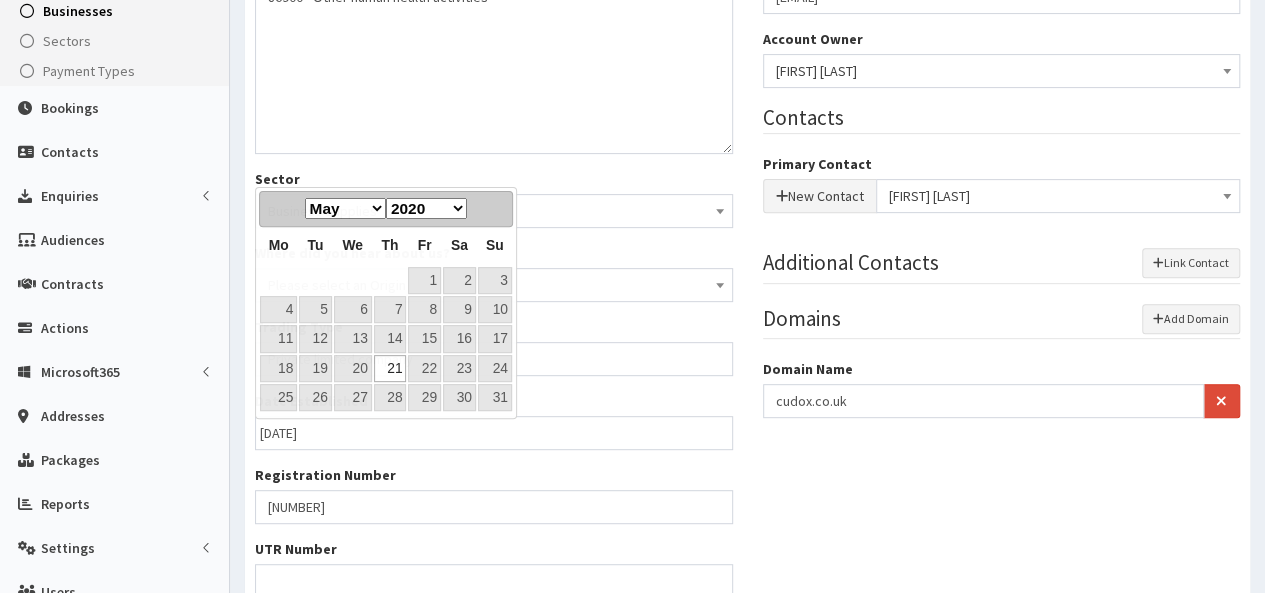 click on "Name  *
Cudox Therapy And Training Limited
Industry Description  *
86900 - Other human health activities
Sector
Business Supplies
Charity
Construction/Trade
Doctors
Energy
Engineering
Financial/Insurance
Food &amp; Catering
Health, Care, Beauty &amp; Fitness
Leagl
Manufacturing
* *" at bounding box center (747, 284) 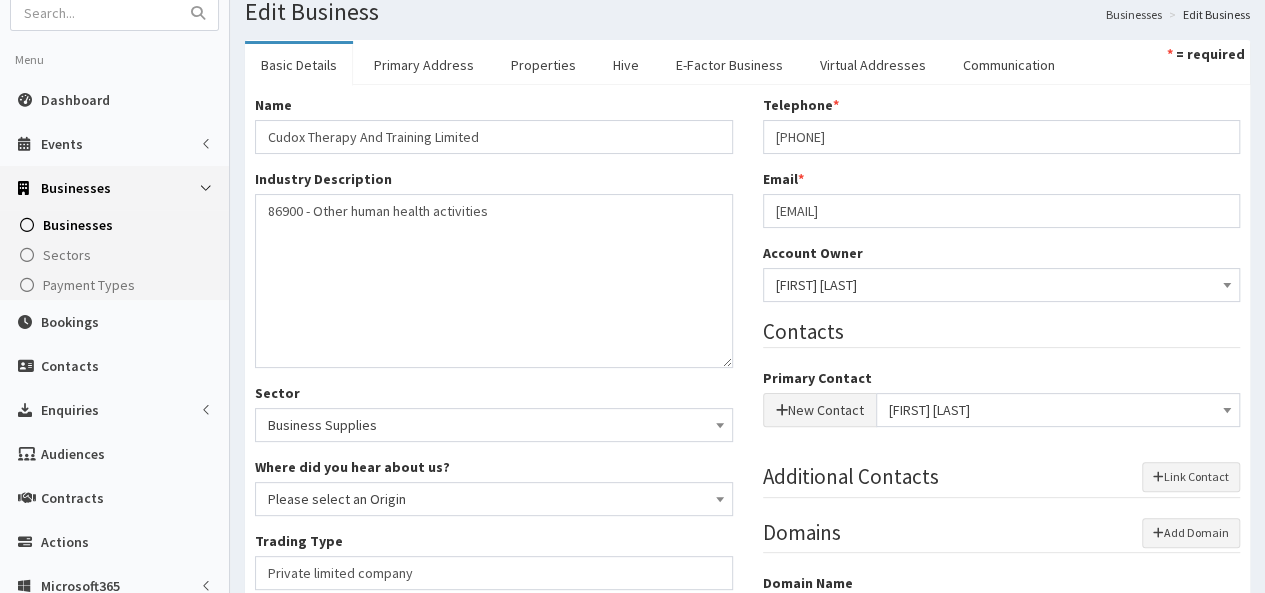 scroll, scrollTop: 13, scrollLeft: 0, axis: vertical 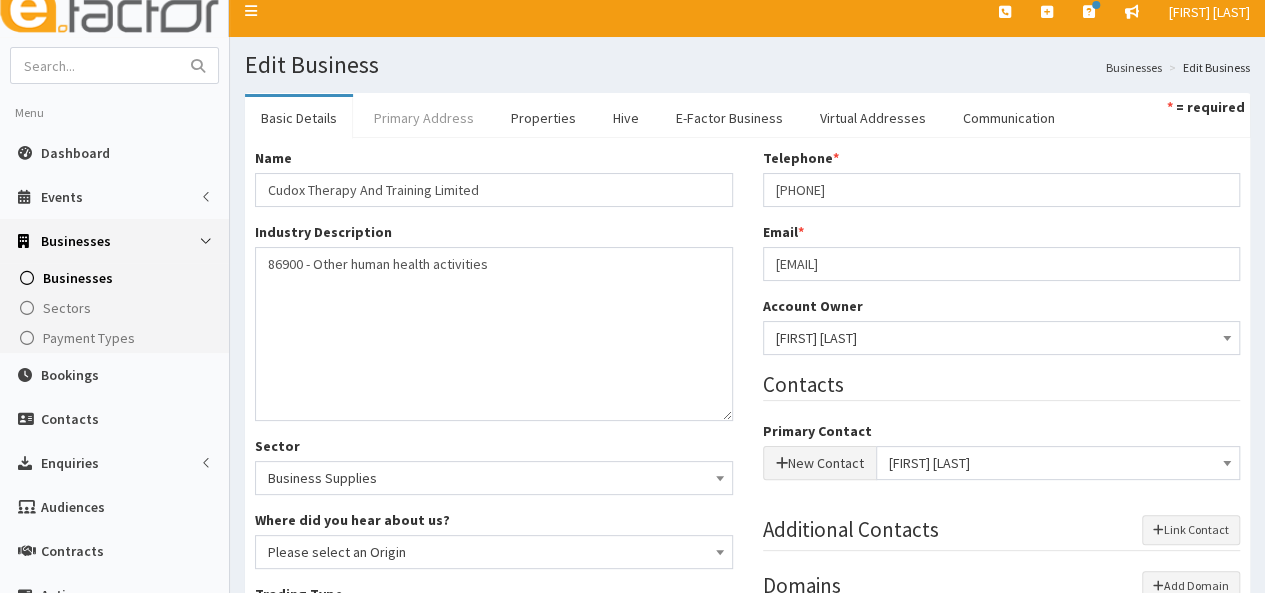 click on "Primary Address" at bounding box center [424, 118] 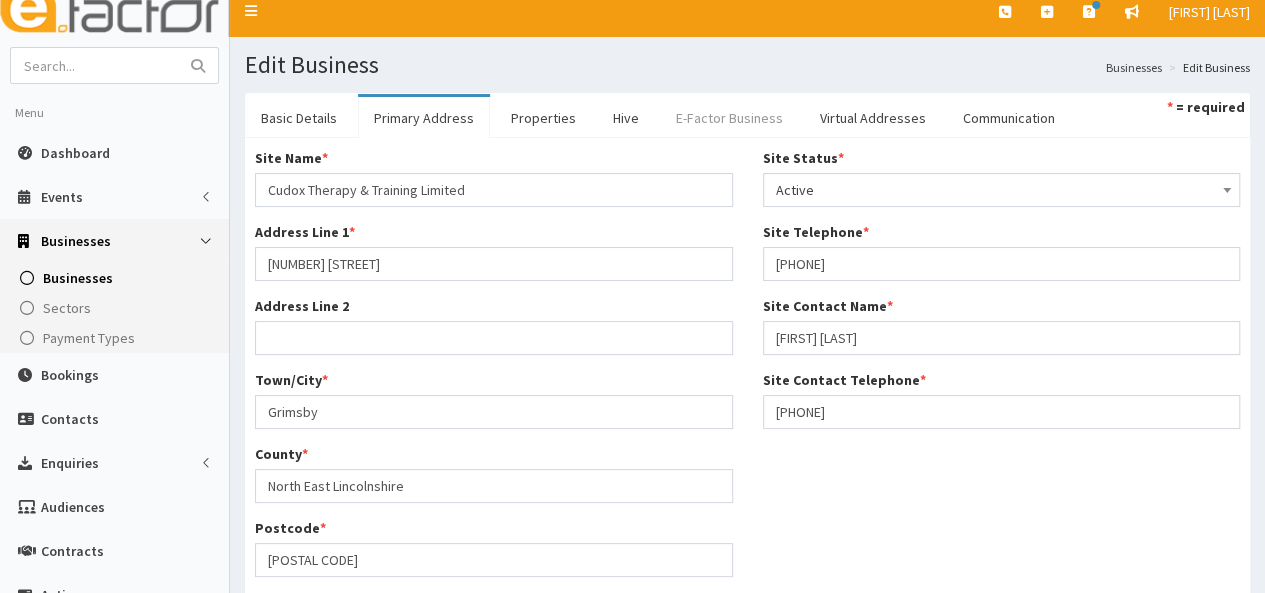 click on "E-Factor Business" at bounding box center (729, 118) 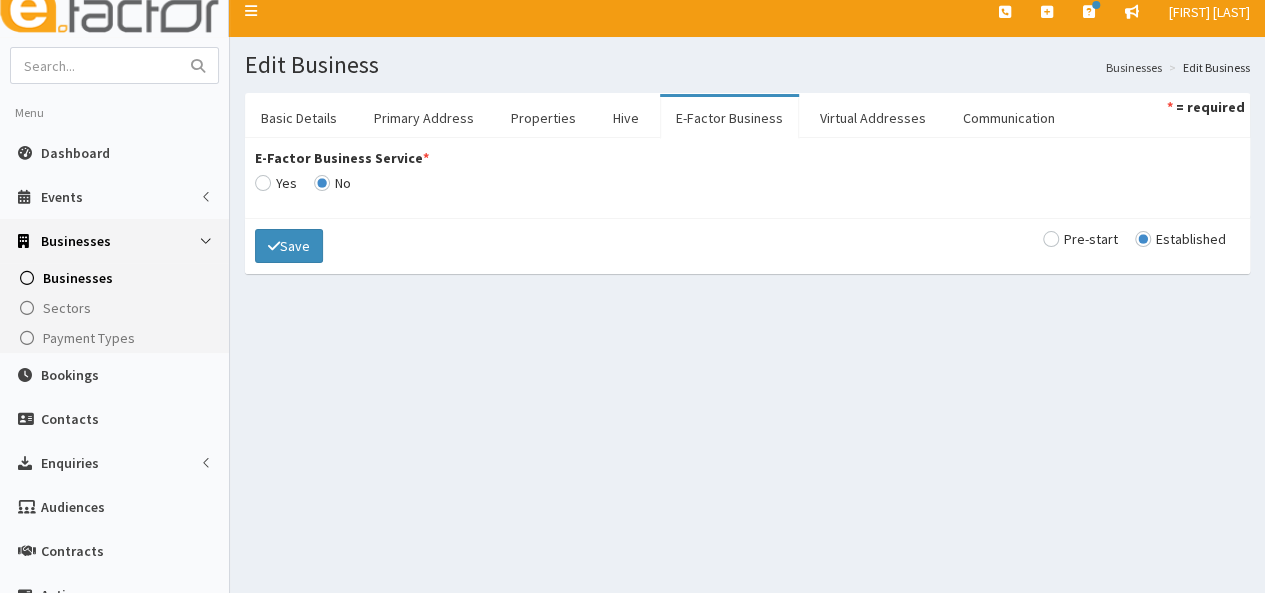 click on "E-Factor Business Service  *" at bounding box center (276, 183) 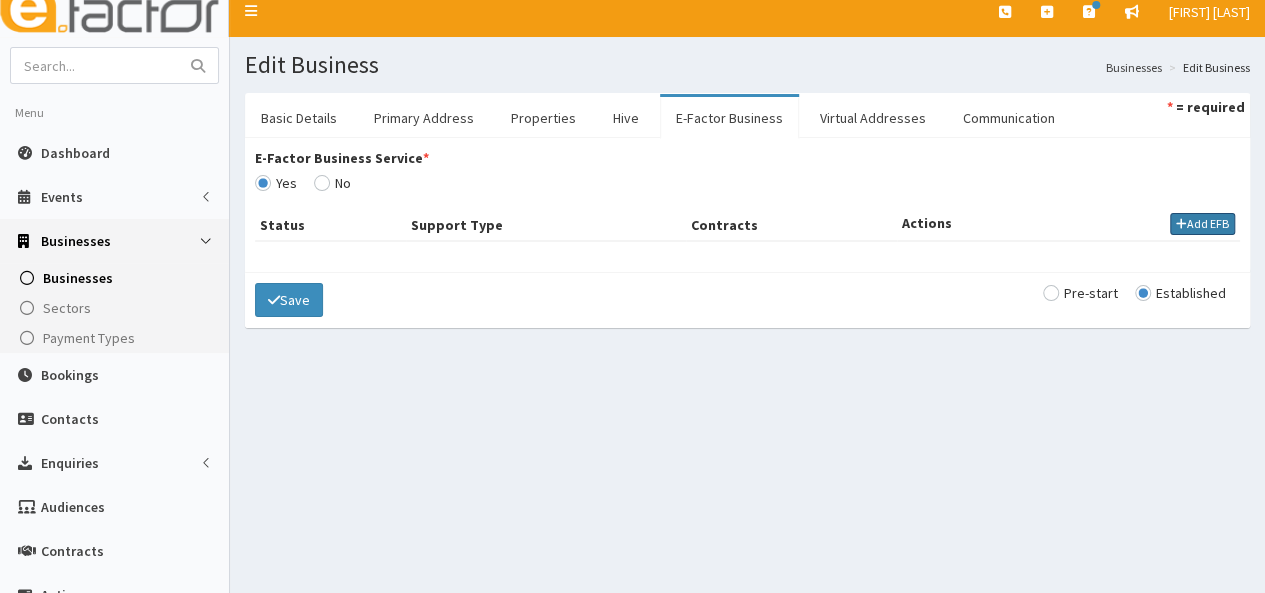 click on "Add EFB" at bounding box center [1202, 224] 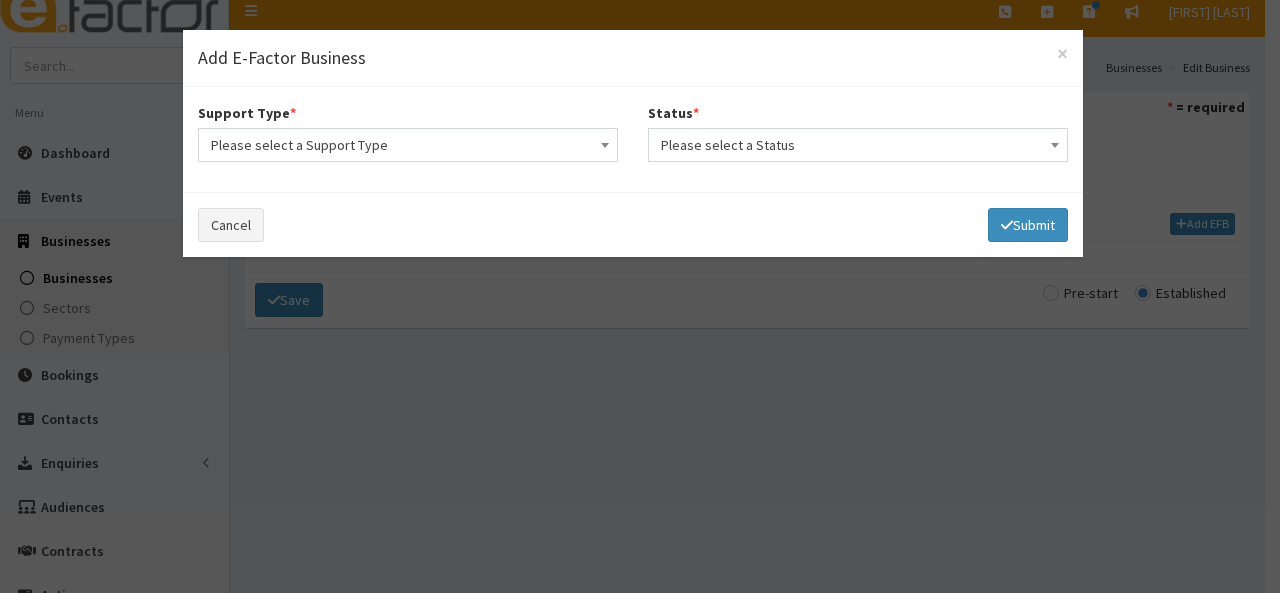 click on "Please select a Support Type" at bounding box center [408, 145] 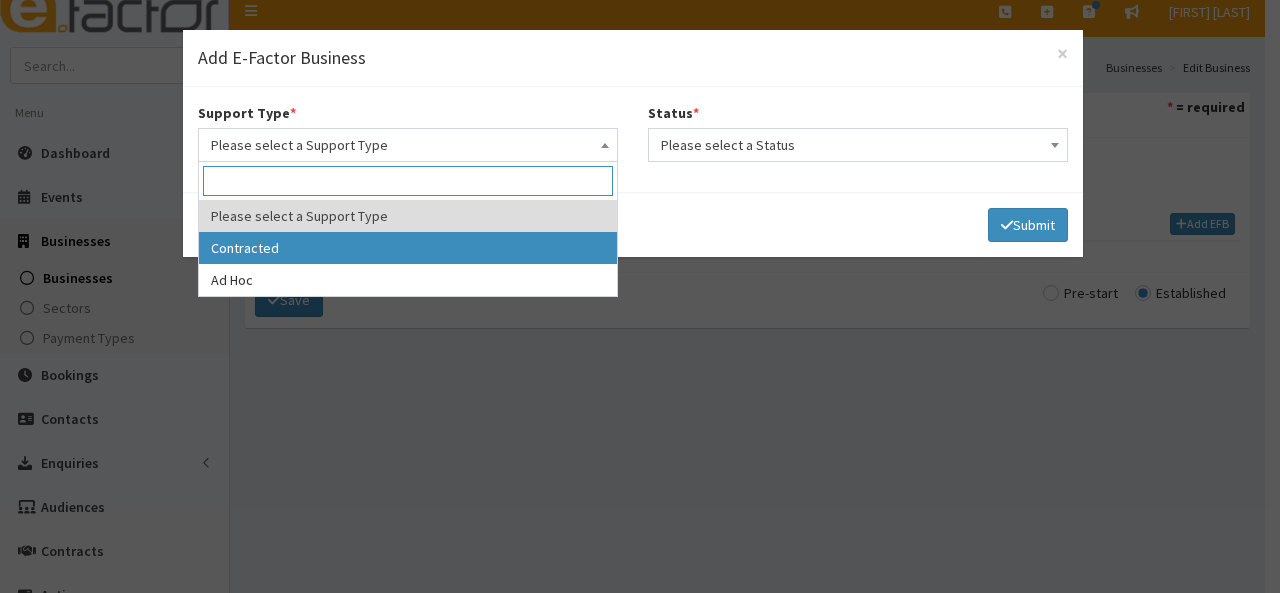 select on "1" 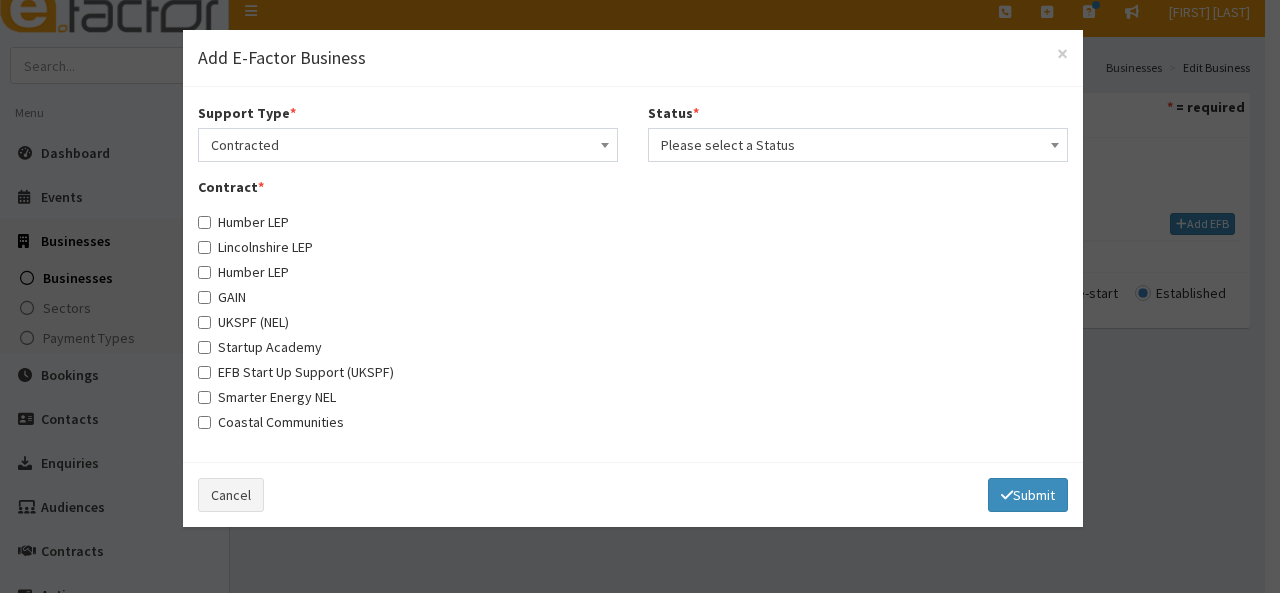 click on "UKSPF (NEL)" at bounding box center [243, 322] 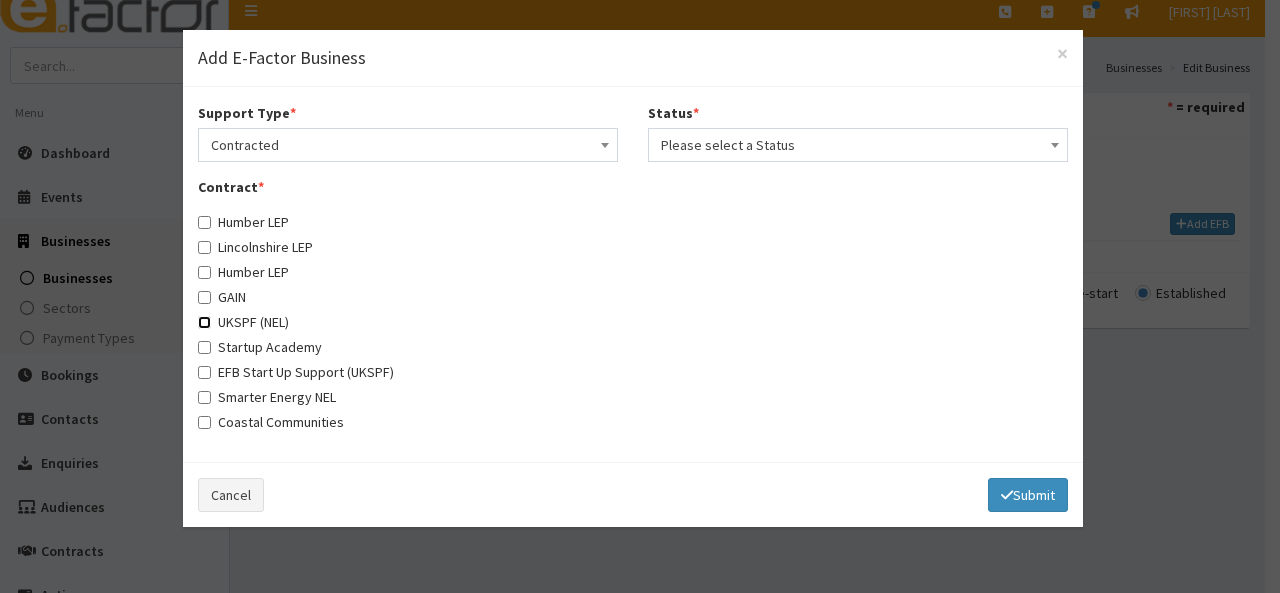click on "UKSPF (NEL)" at bounding box center [204, 322] 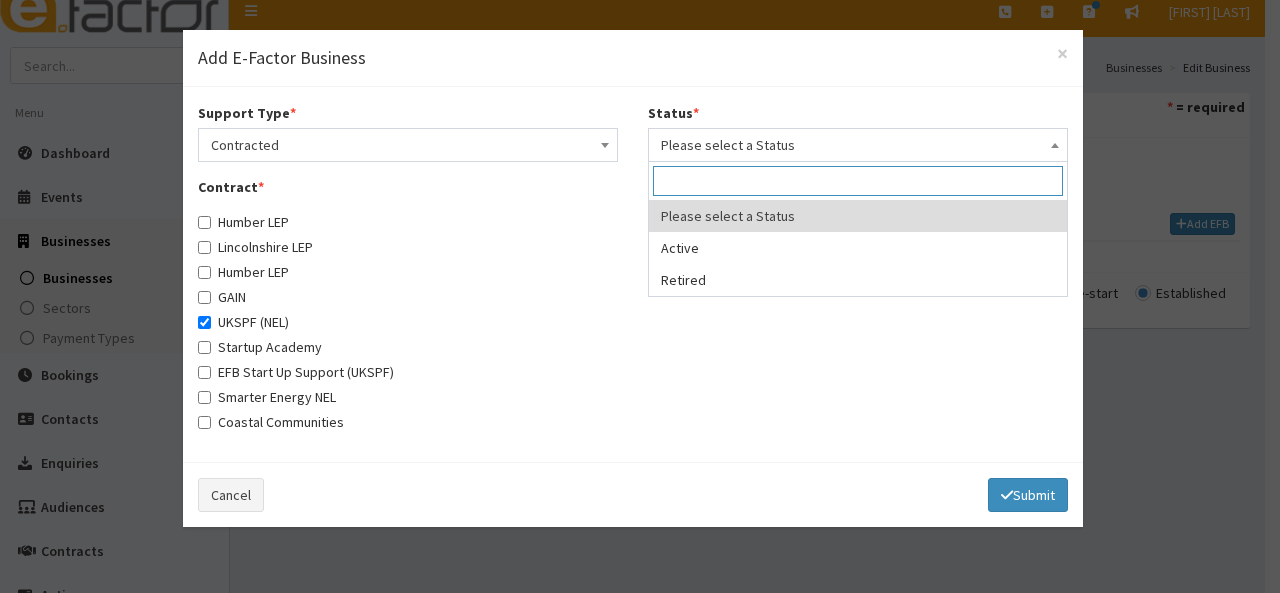 click on "Please select a Status" at bounding box center (858, 145) 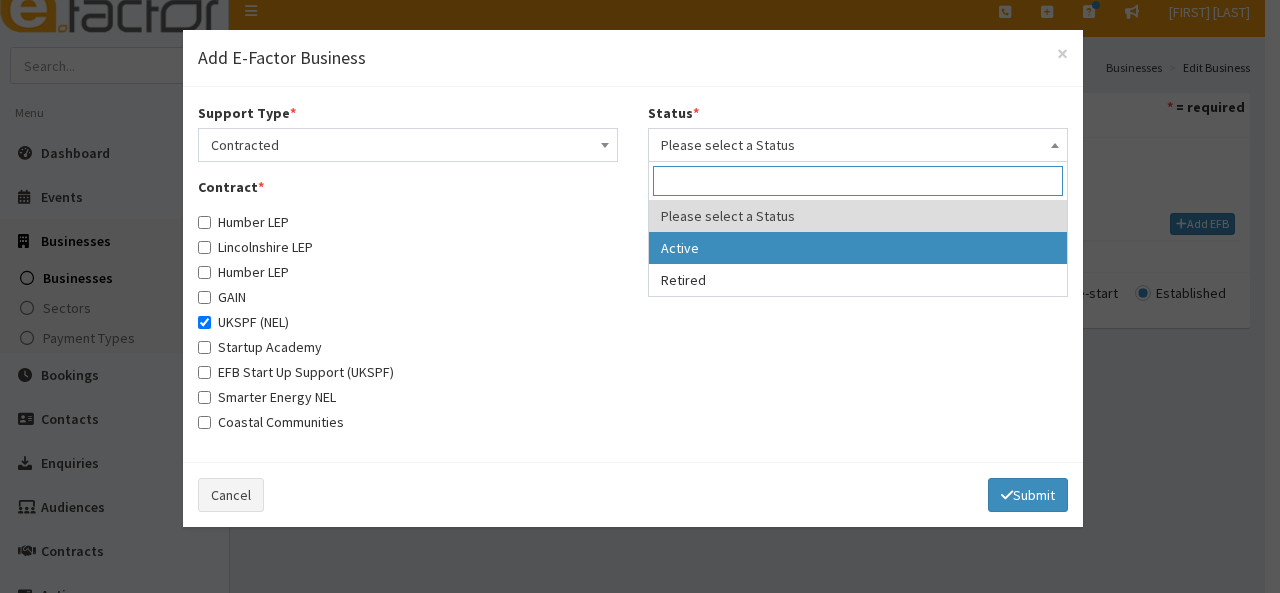 select on "1" 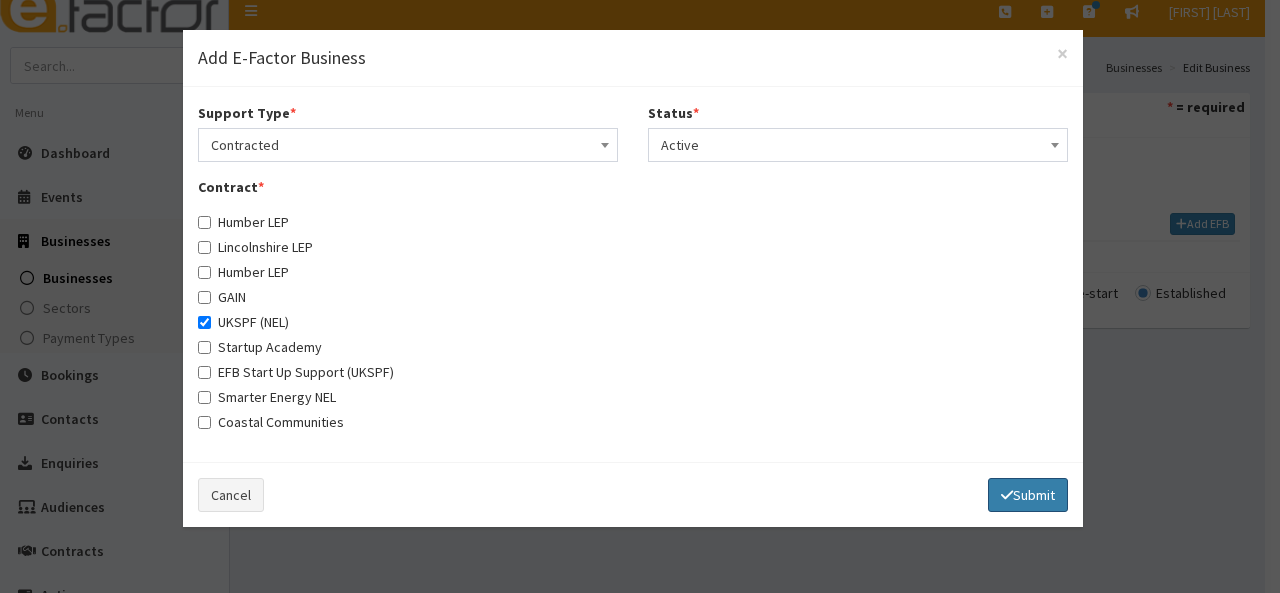 click on "Submit" at bounding box center [1028, 495] 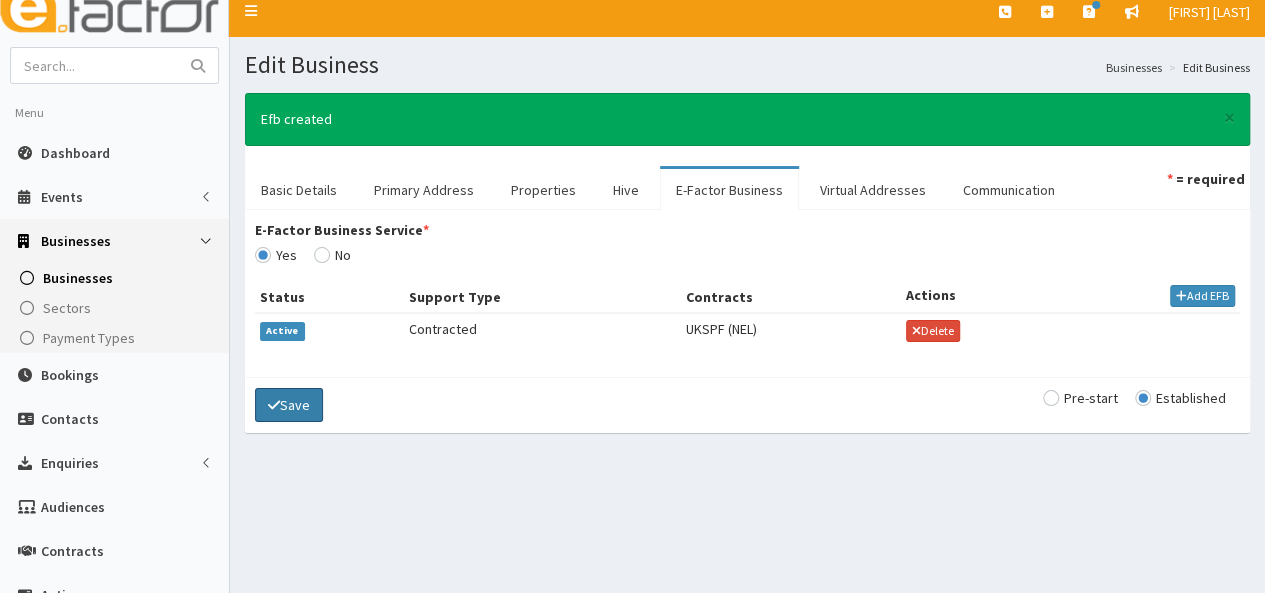 click on "Save" at bounding box center (289, 405) 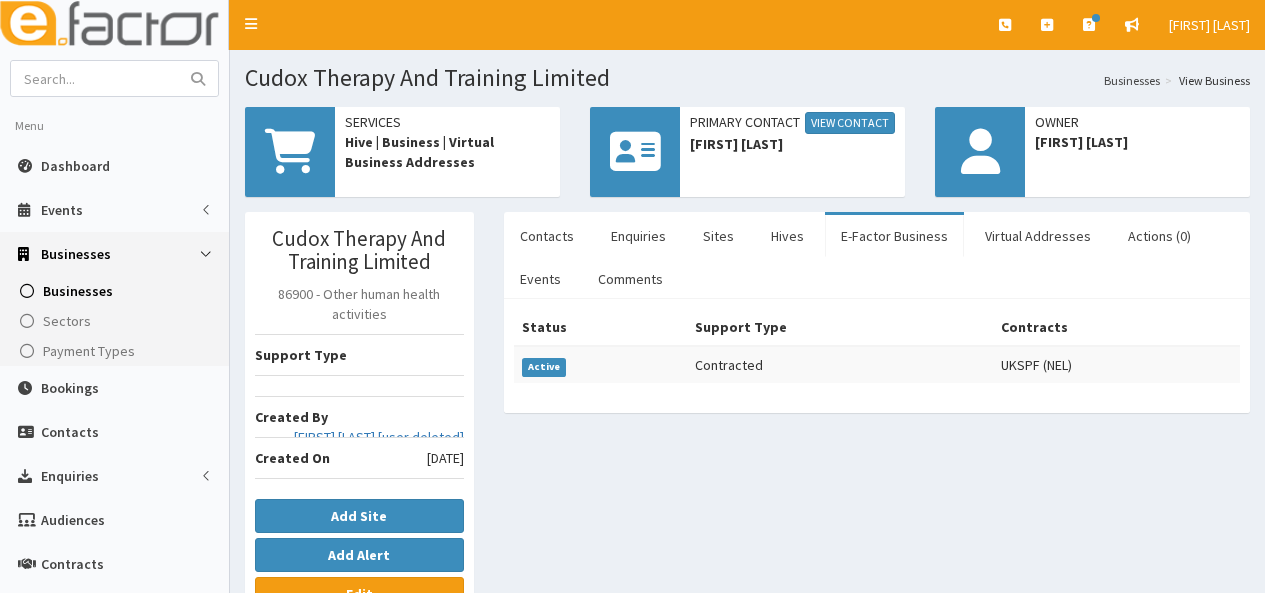 scroll, scrollTop: 0, scrollLeft: 0, axis: both 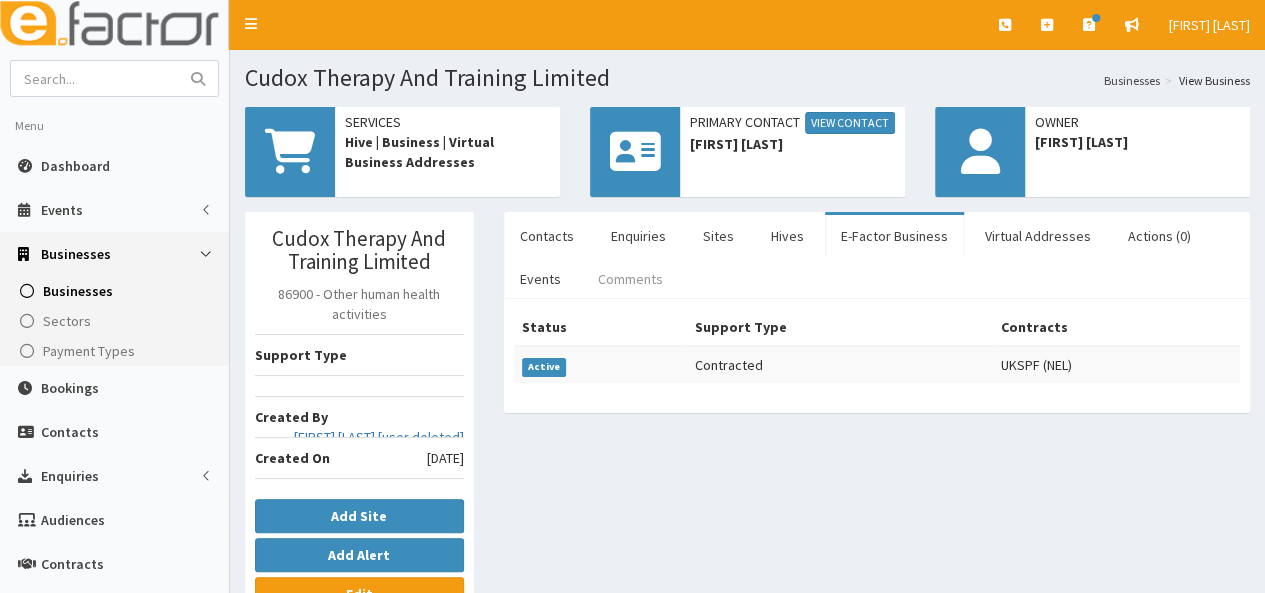 click on "Comments" at bounding box center [630, 279] 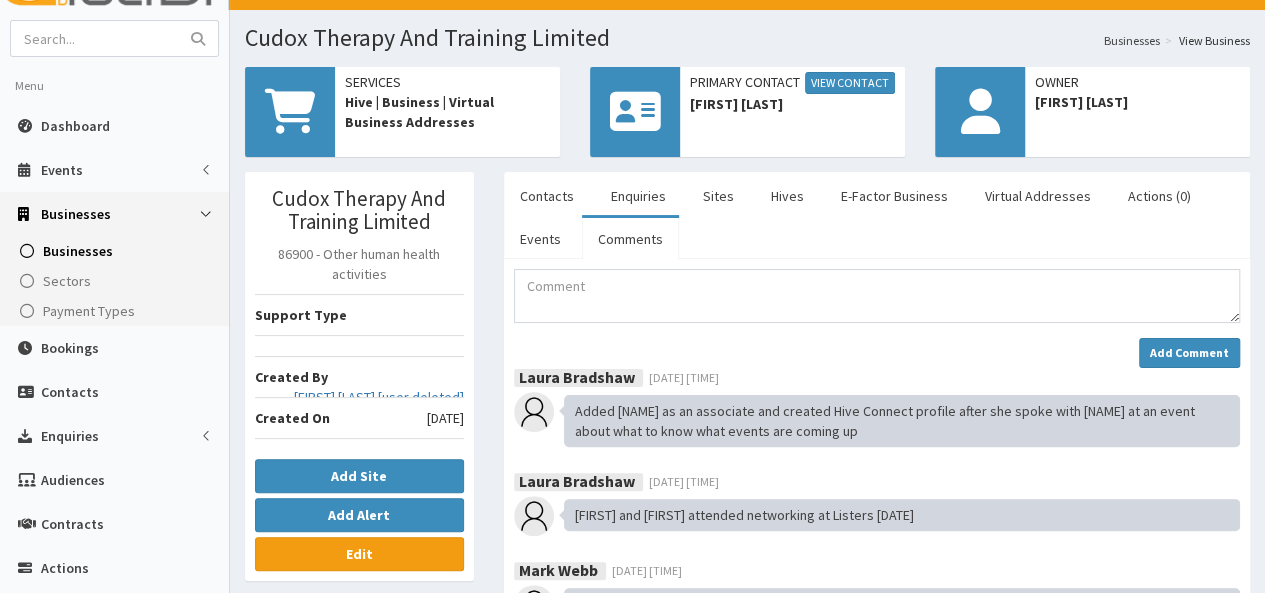 scroll, scrollTop: 212, scrollLeft: 0, axis: vertical 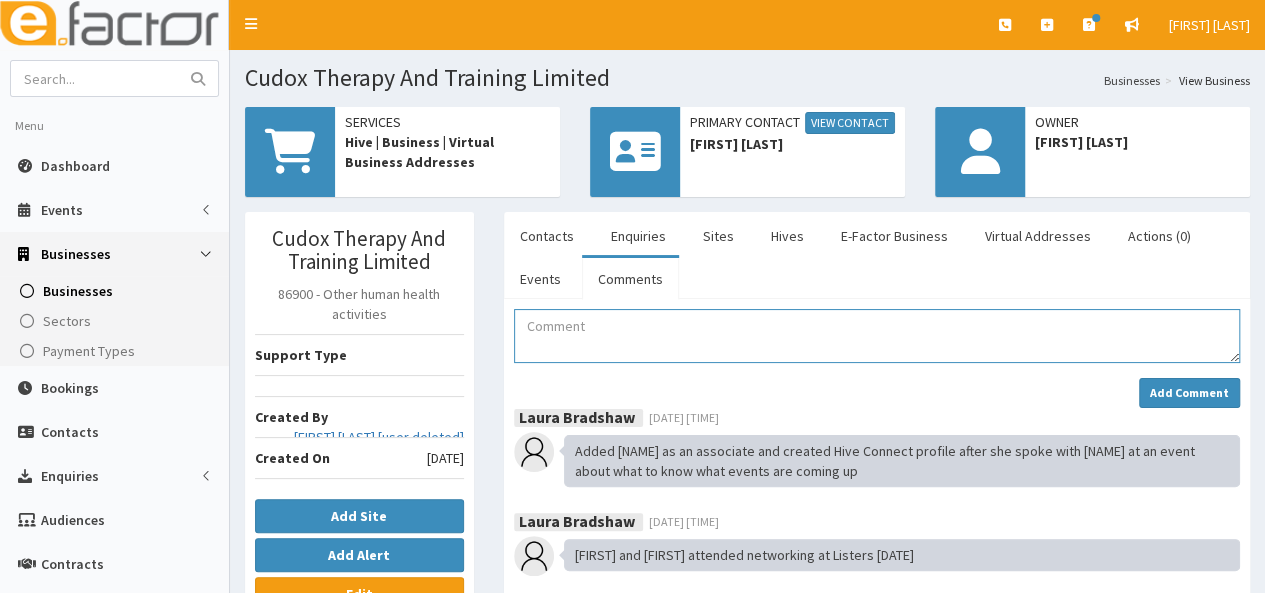 click at bounding box center [877, 336] 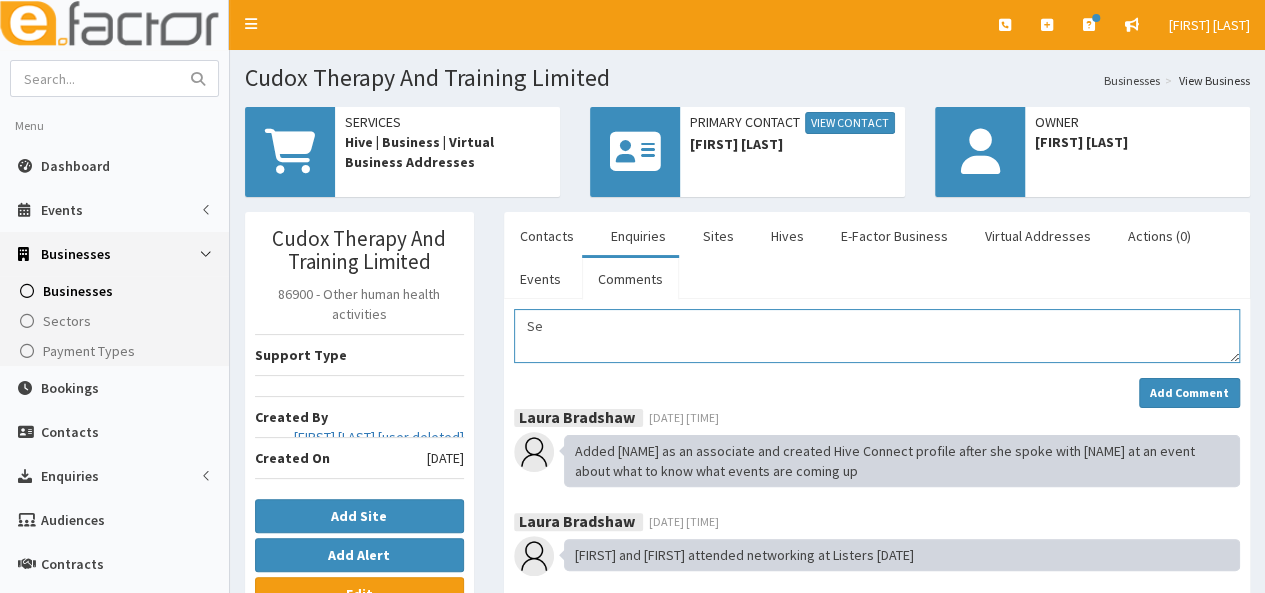 type on "S" 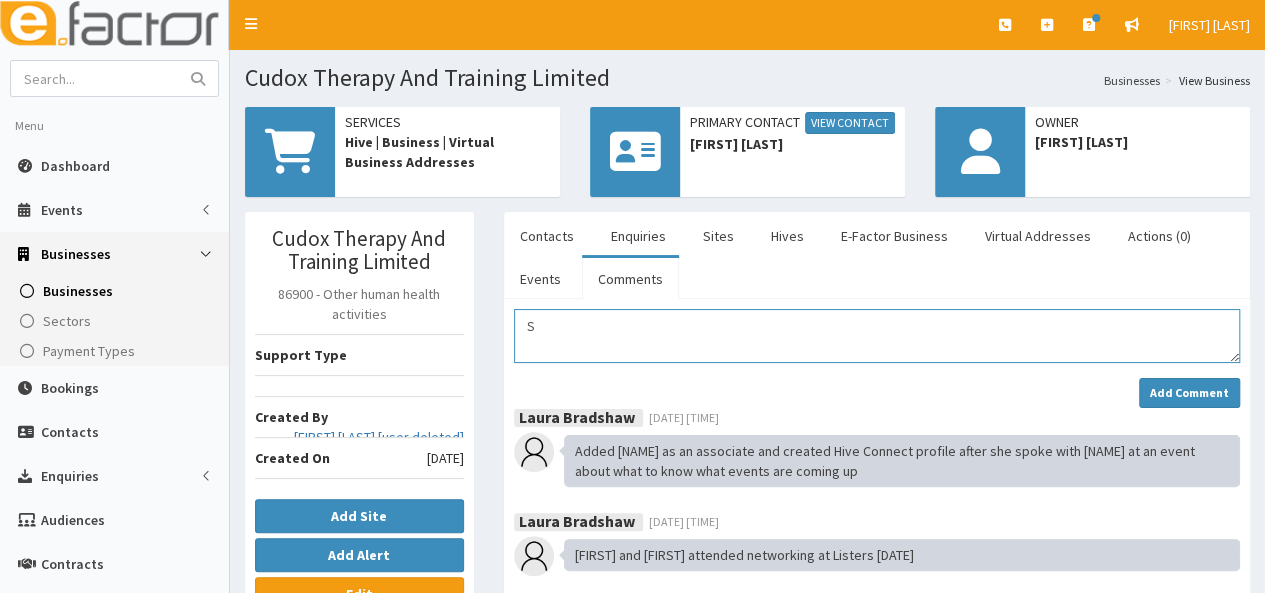 type 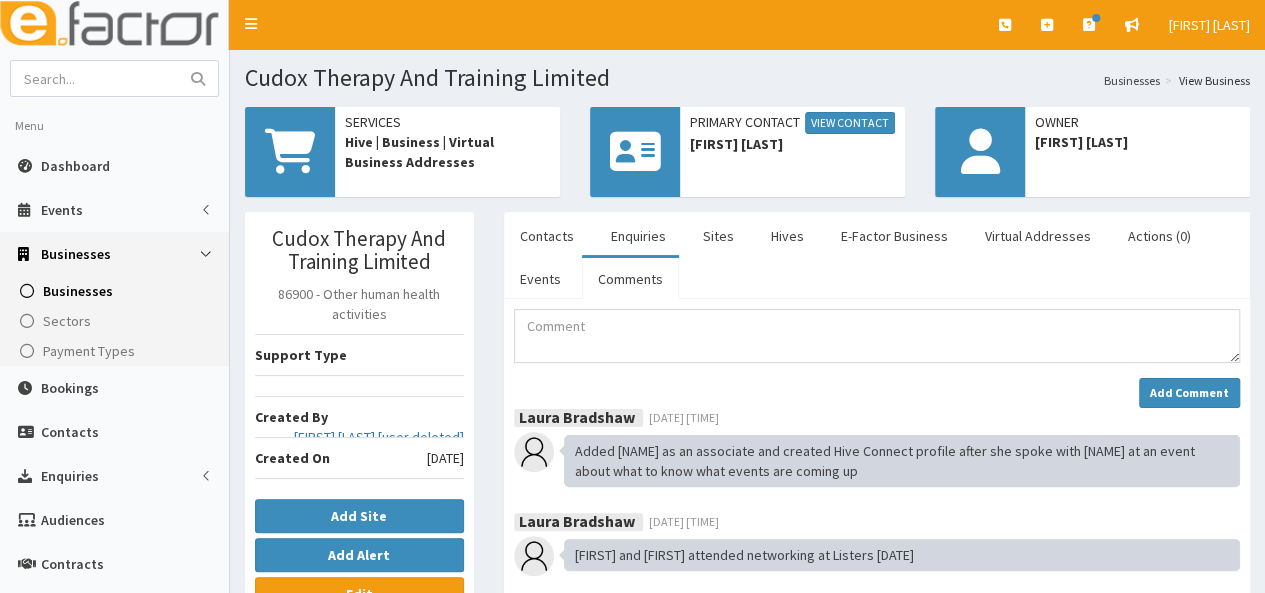 click on "Cudox Therapy And Training Limited
86900 - Other human health activities
Support Type
Created By
Sarah Thompson [user deleted]
Created On   20th Nov 2019
Add Site
Edit" at bounding box center [359, 722] 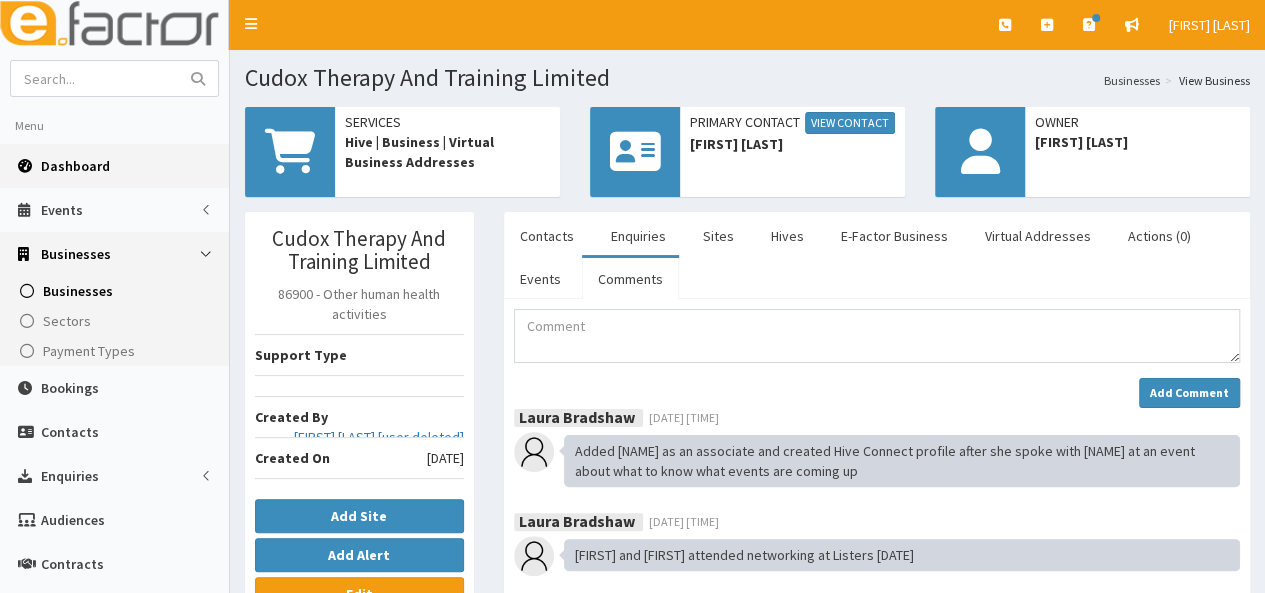 click on "Dashboard" at bounding box center [75, 166] 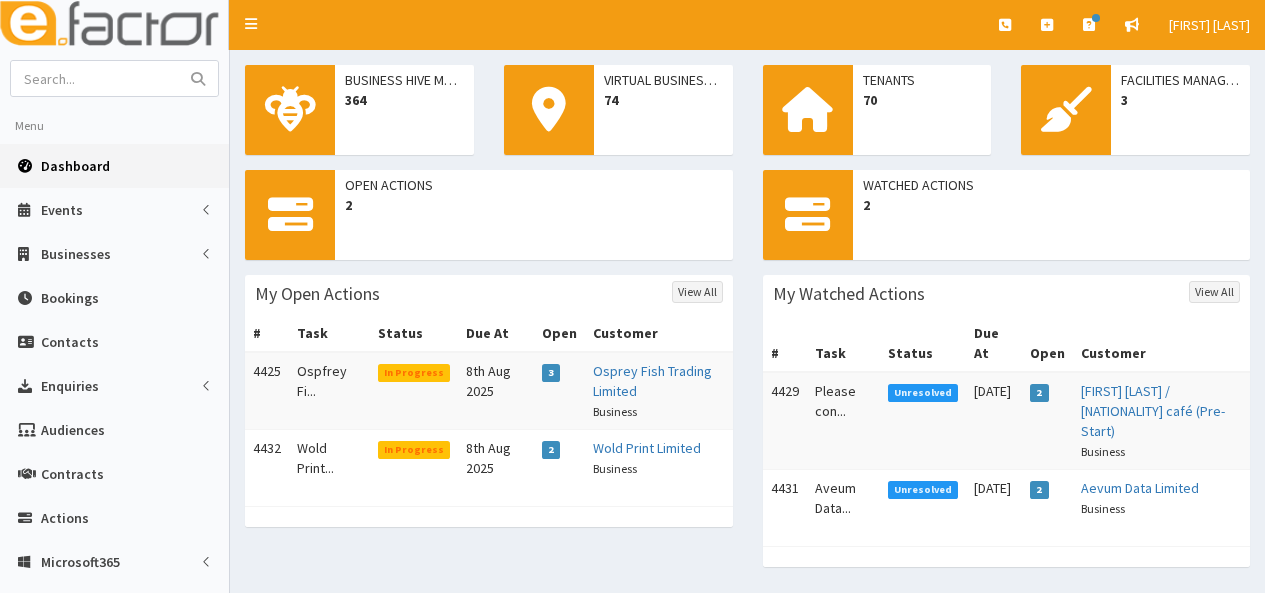 scroll, scrollTop: 0, scrollLeft: 0, axis: both 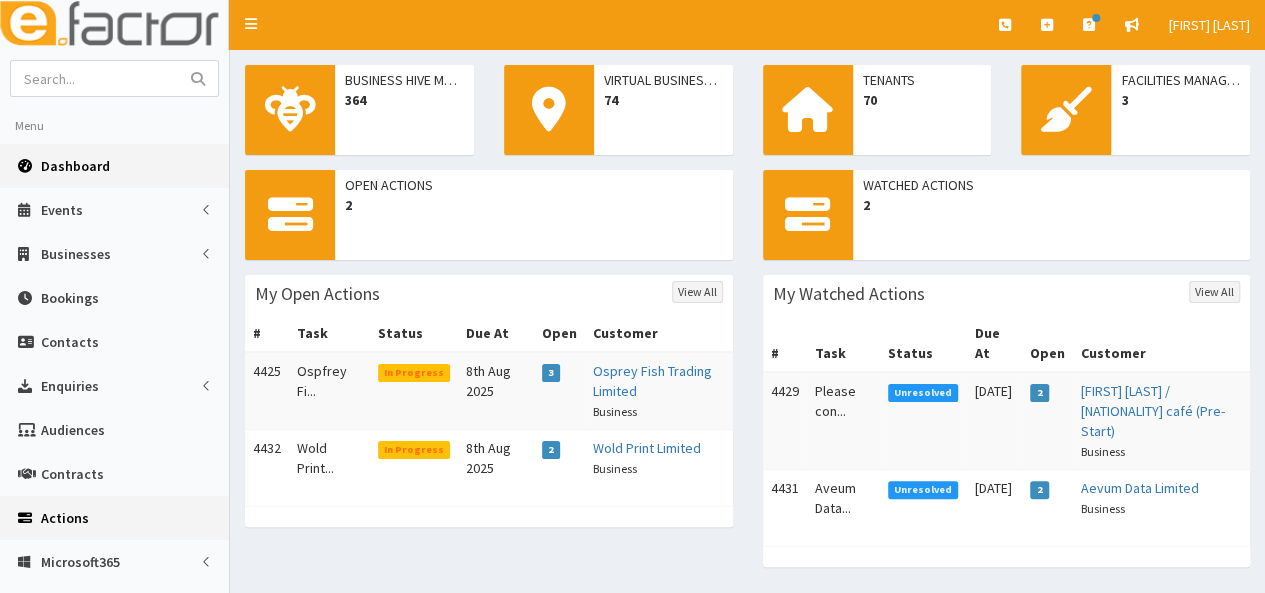 click on "Actions" at bounding box center (65, 518) 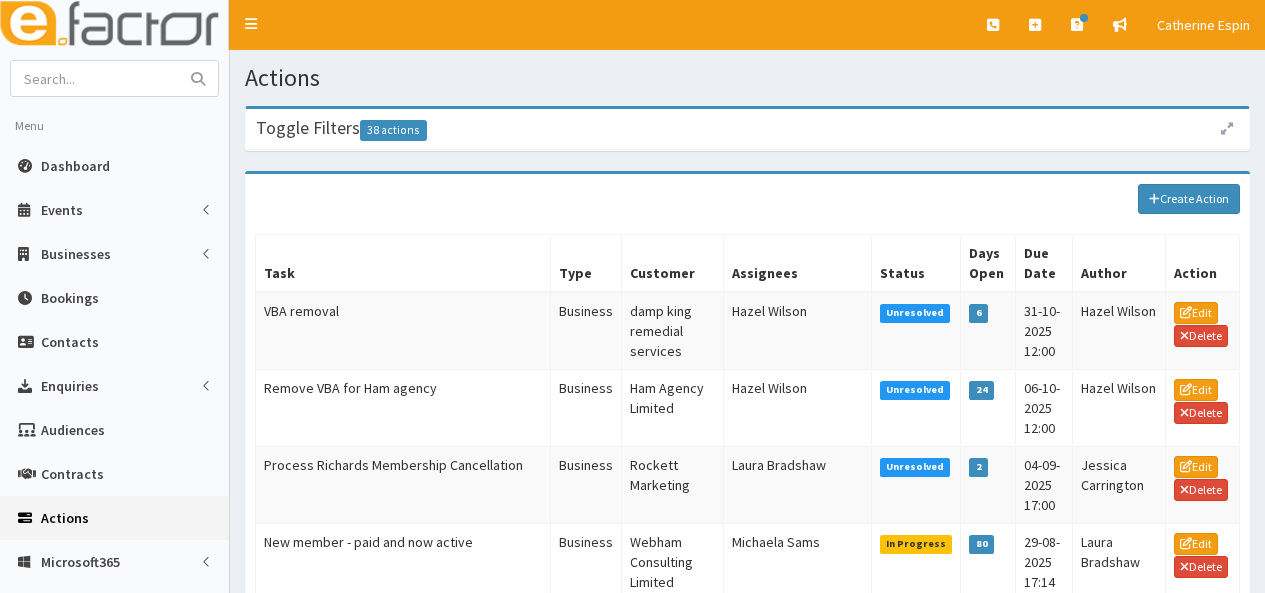 scroll, scrollTop: 0, scrollLeft: 0, axis: both 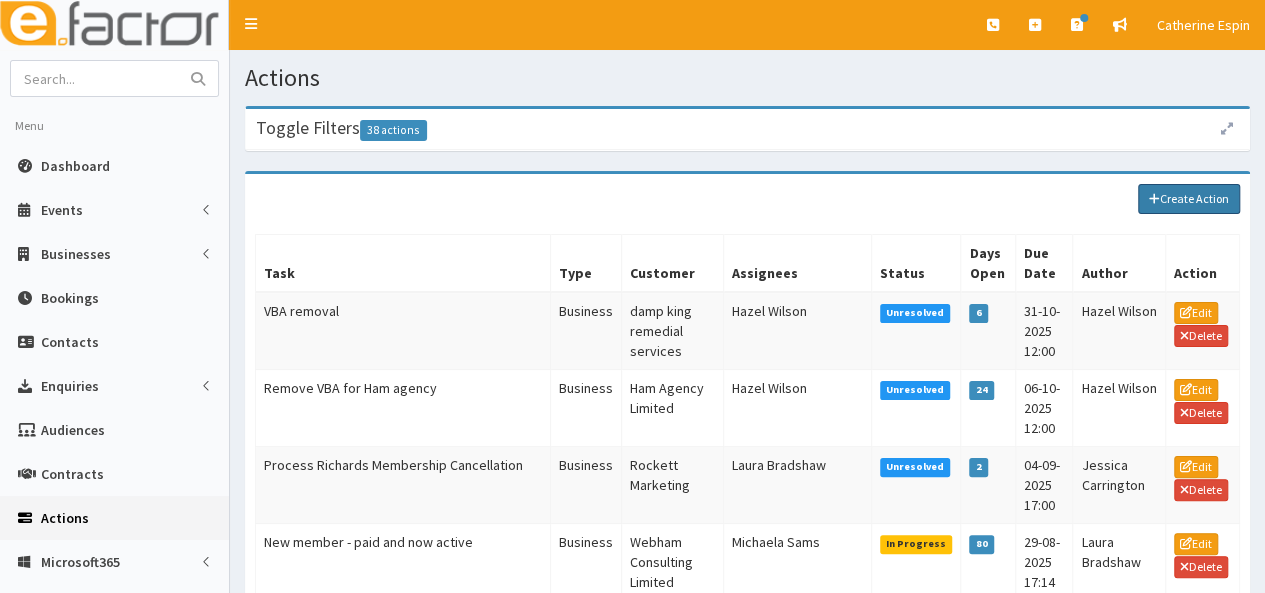 click on "Create Action" at bounding box center (1189, 199) 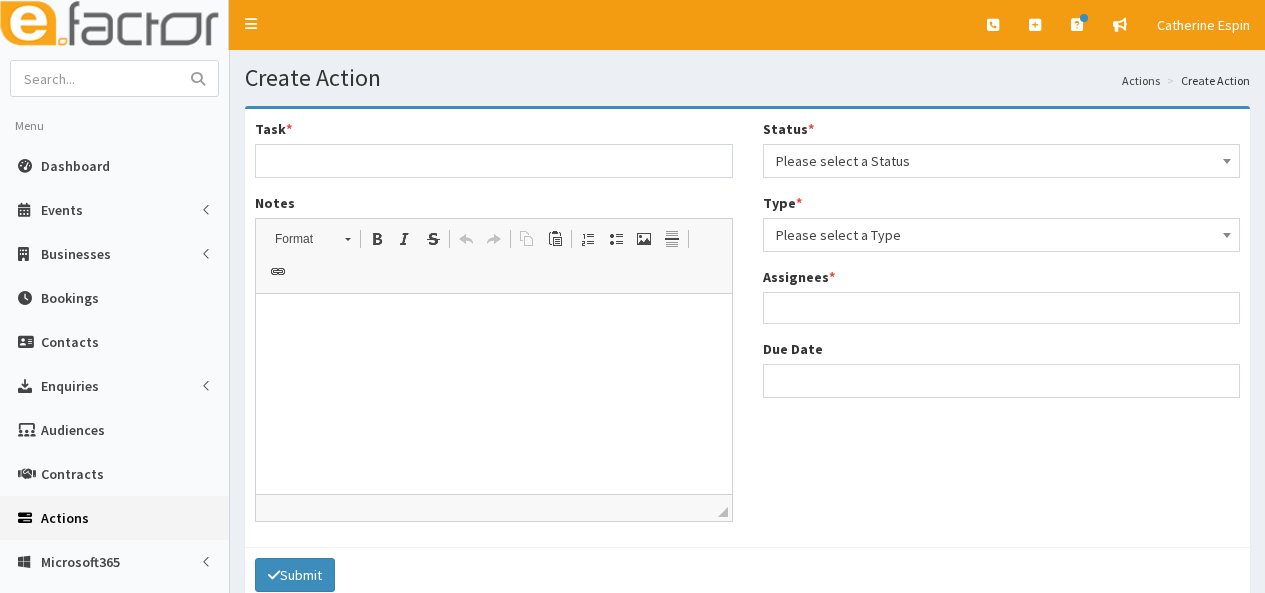 select 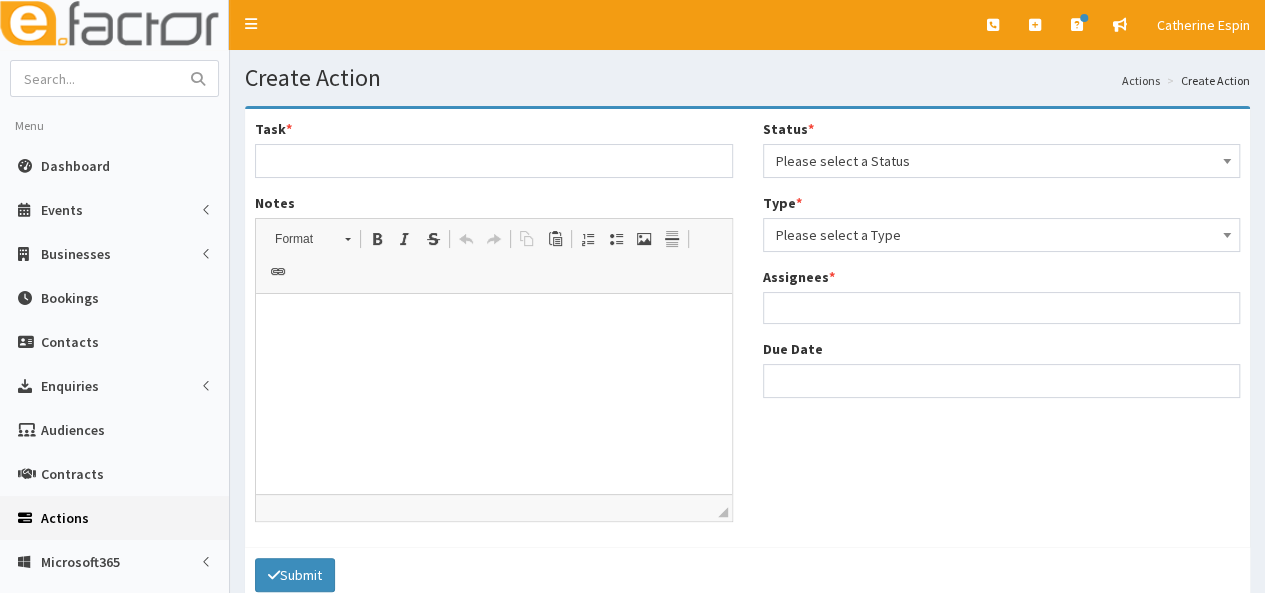scroll, scrollTop: 0, scrollLeft: 0, axis: both 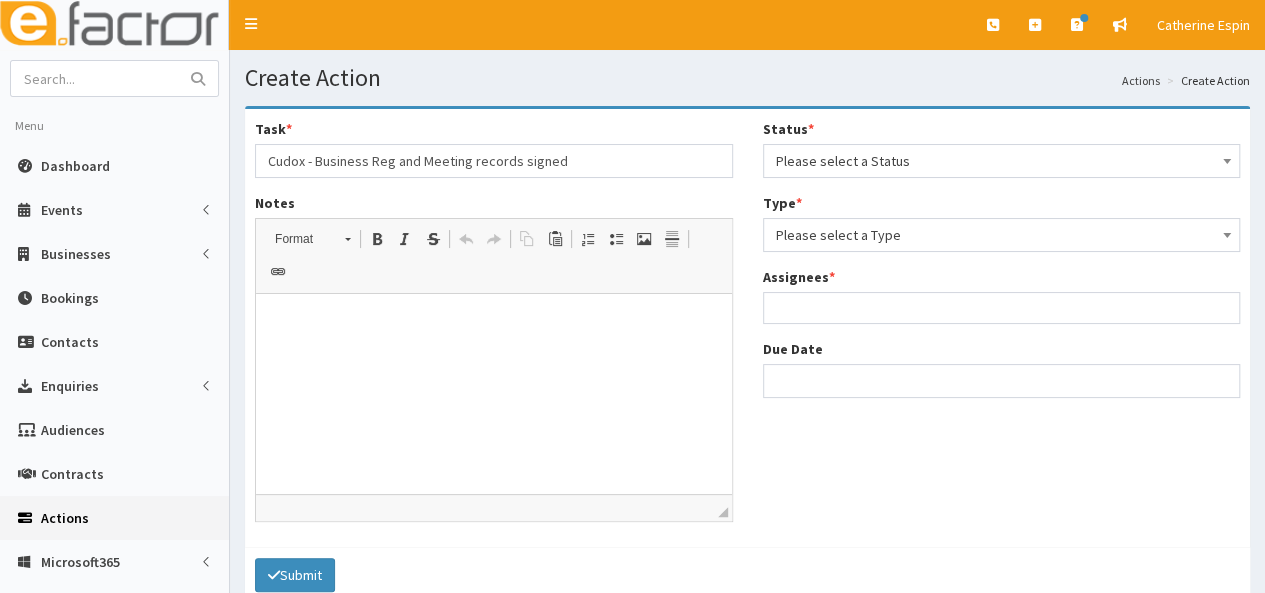 type on "Cudox - Business Reg and Meeting records signed" 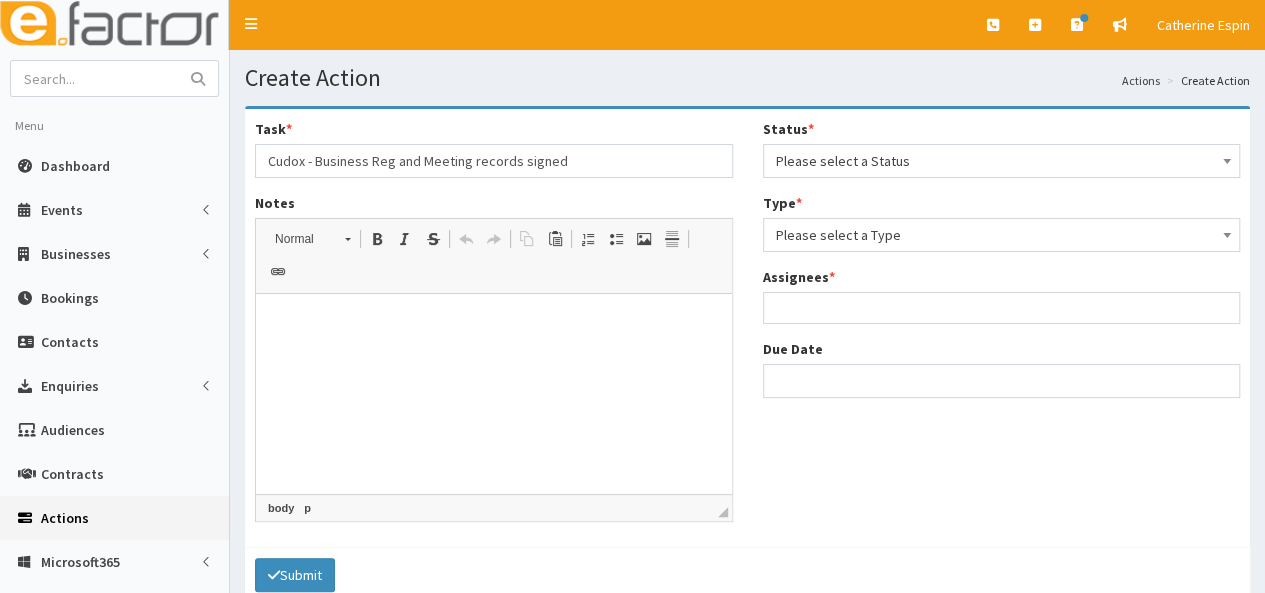 click at bounding box center [494, 324] 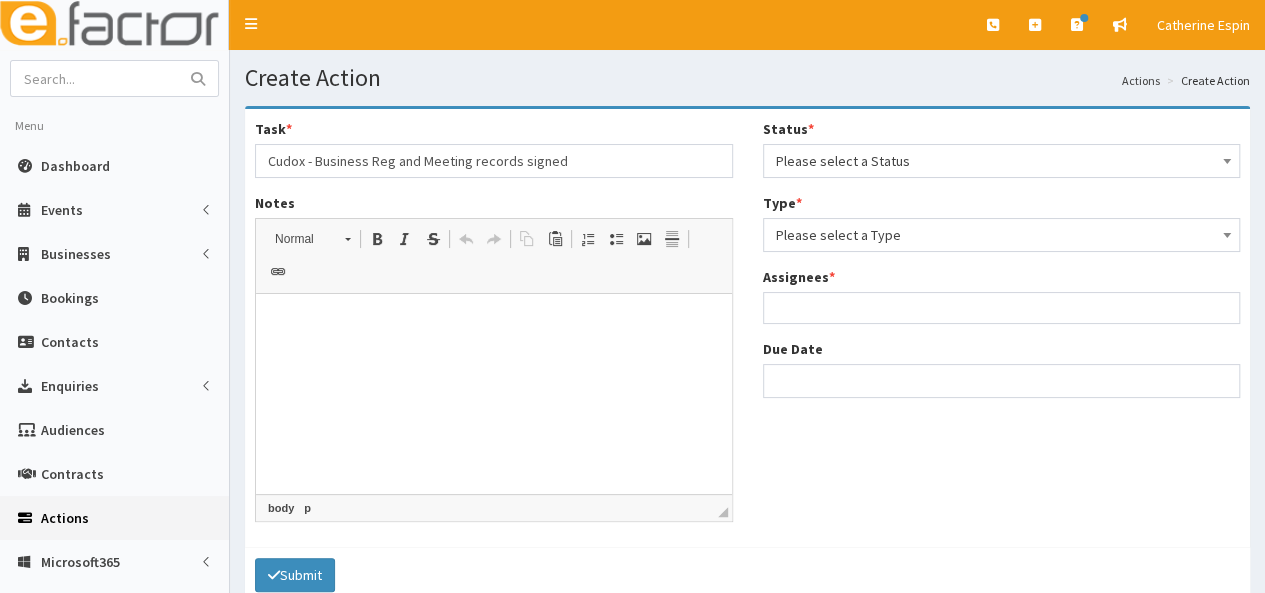 type 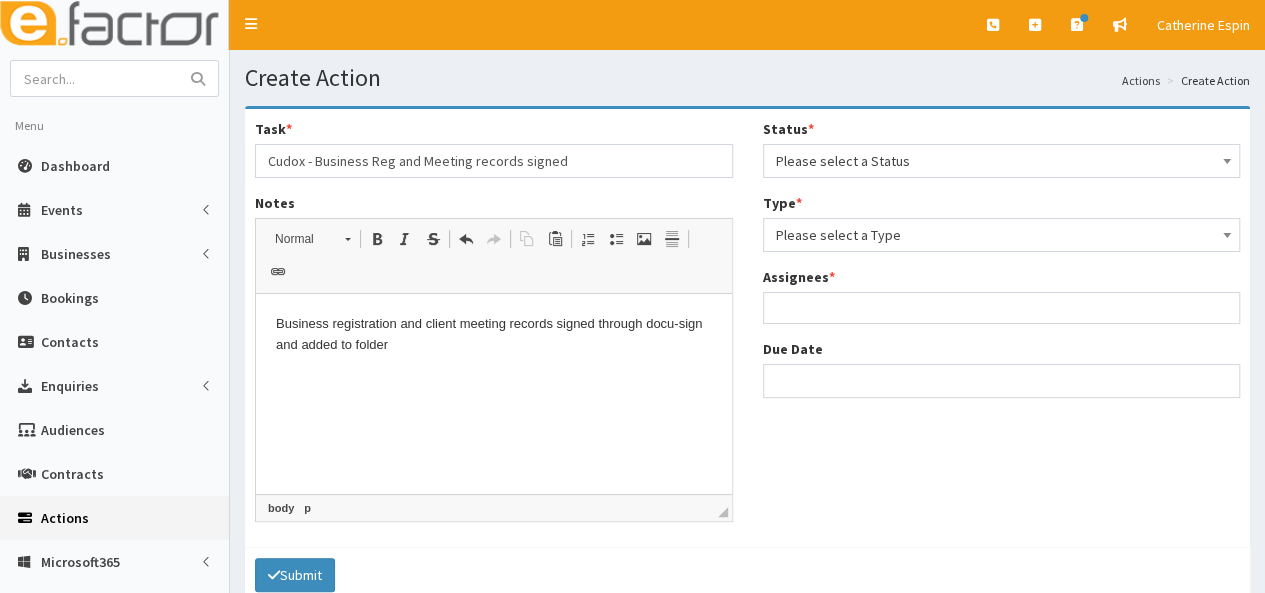 click on "Business registration and client meeting records signed through docu-sign and added to folder" at bounding box center (494, 335) 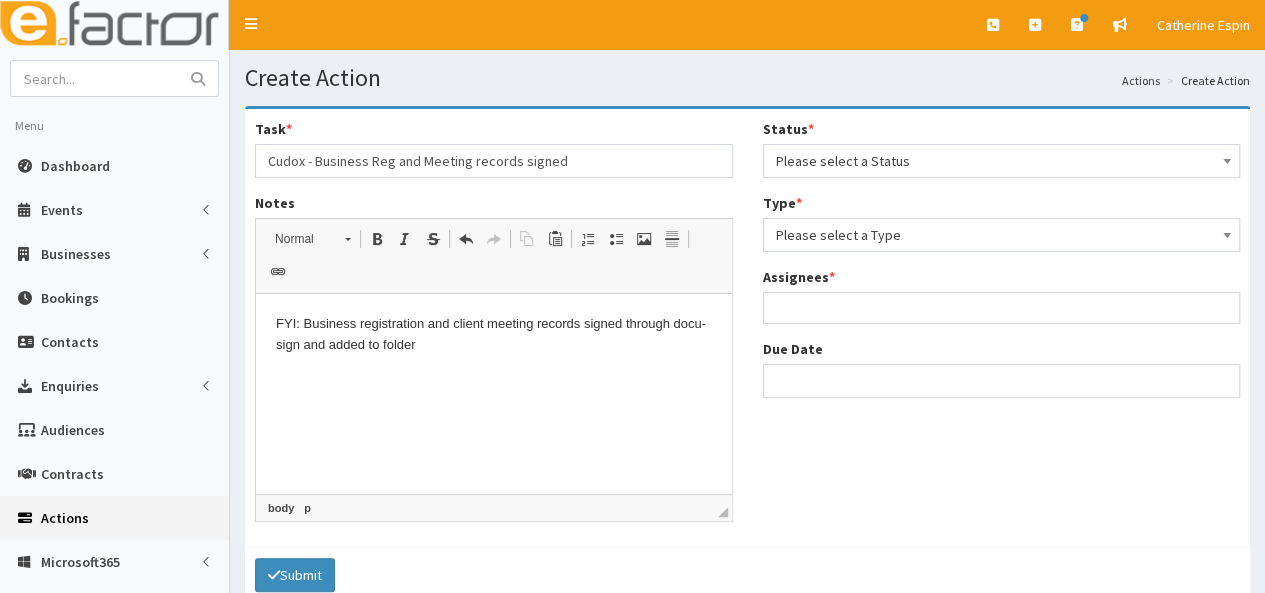 click on "FYI: Business registration and client meeting records signed through docu-sign and added to folder" at bounding box center [494, 335] 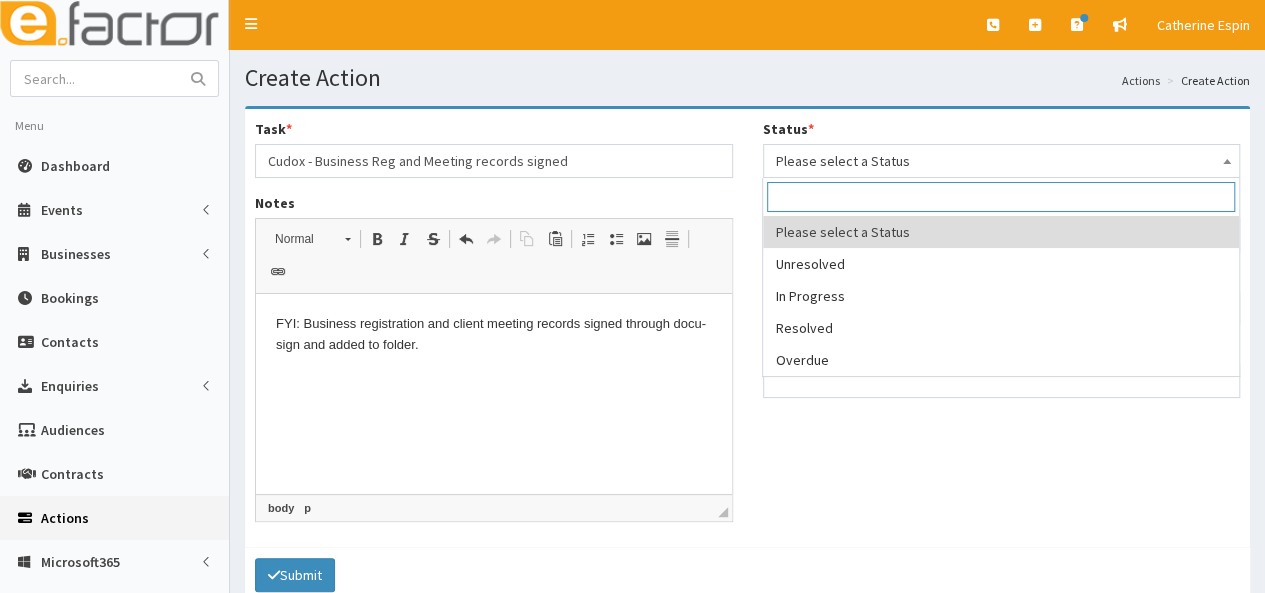 click on "Please select a Status" at bounding box center (1002, 161) 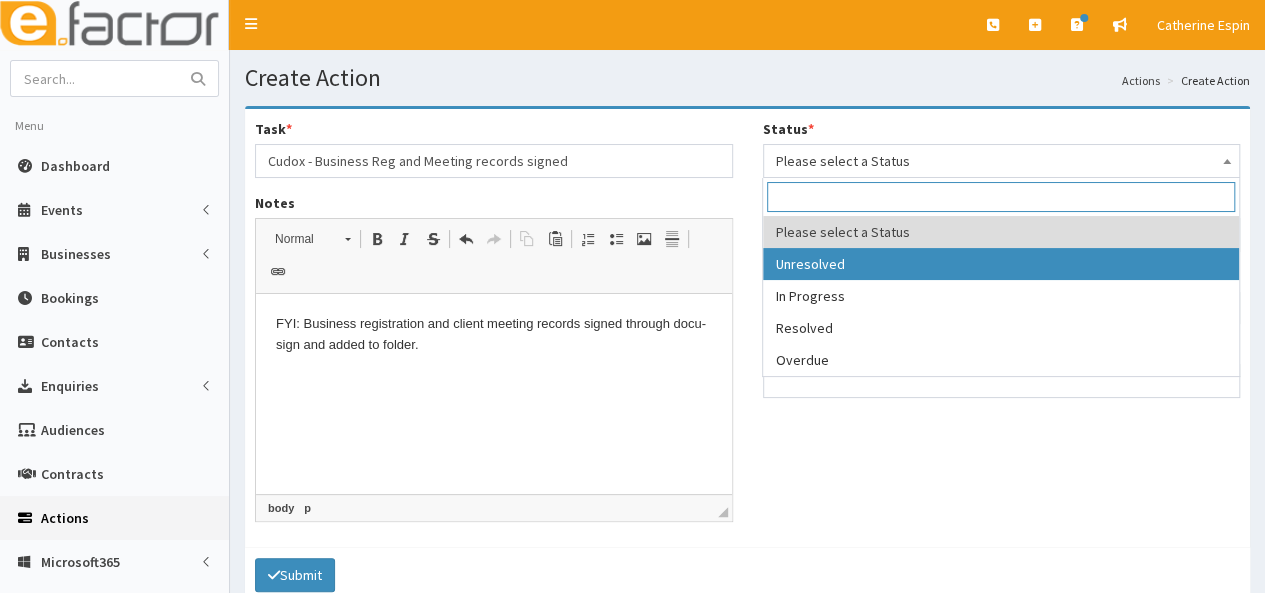 select on "1" 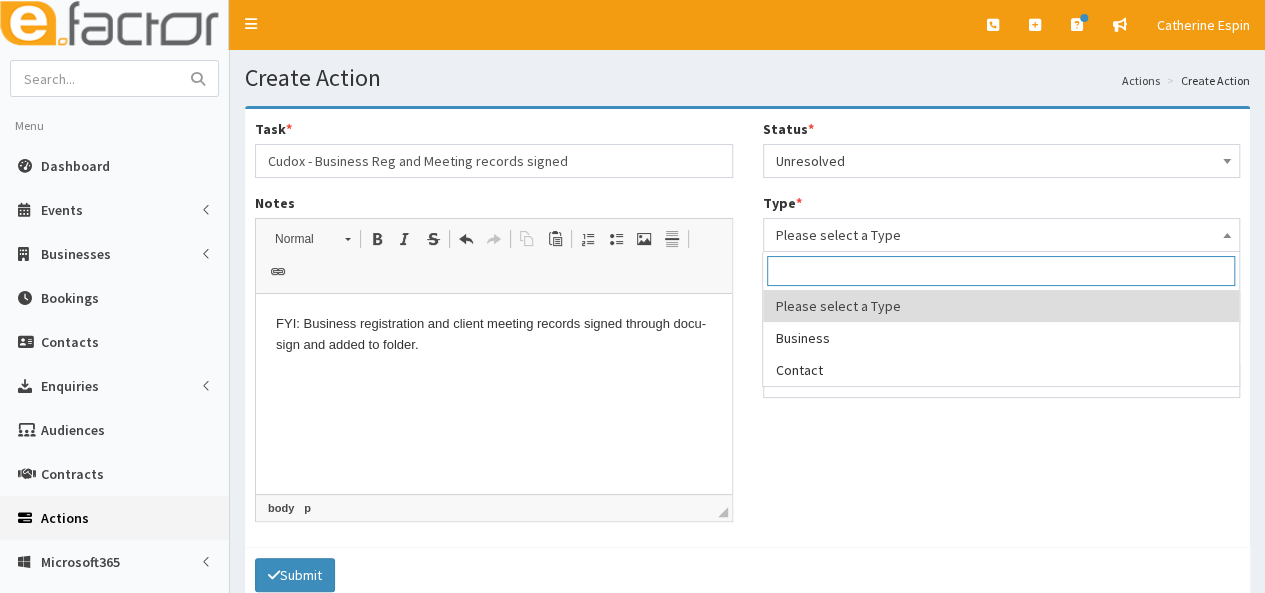 click on "Please select a Type" at bounding box center [1002, 235] 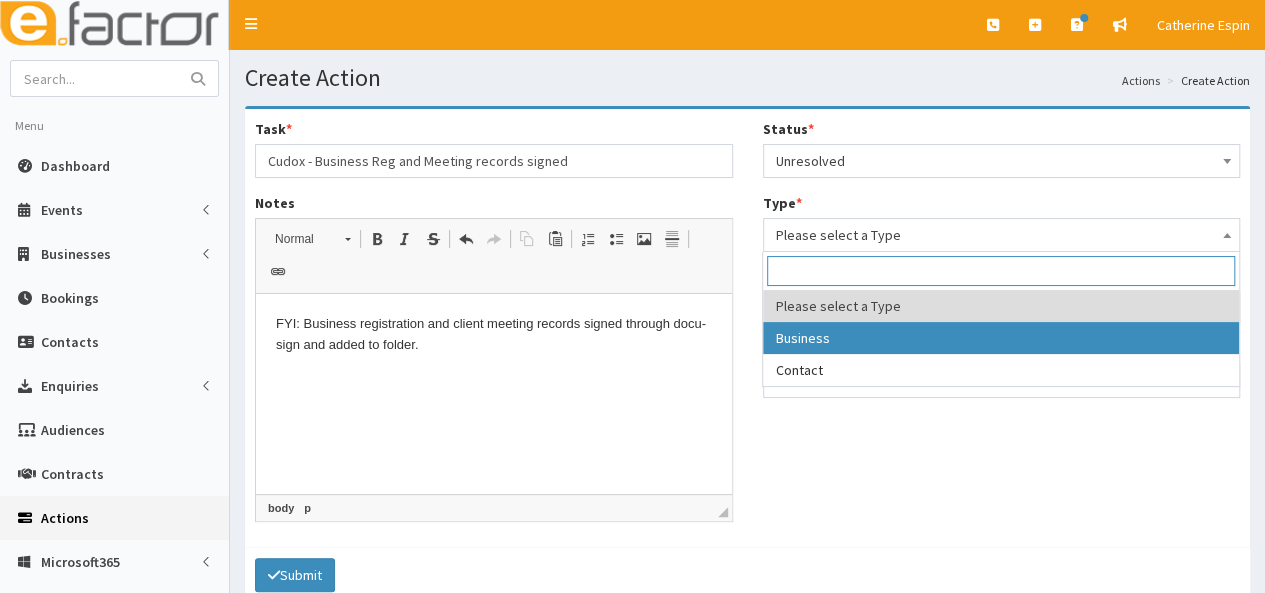 select on "business" 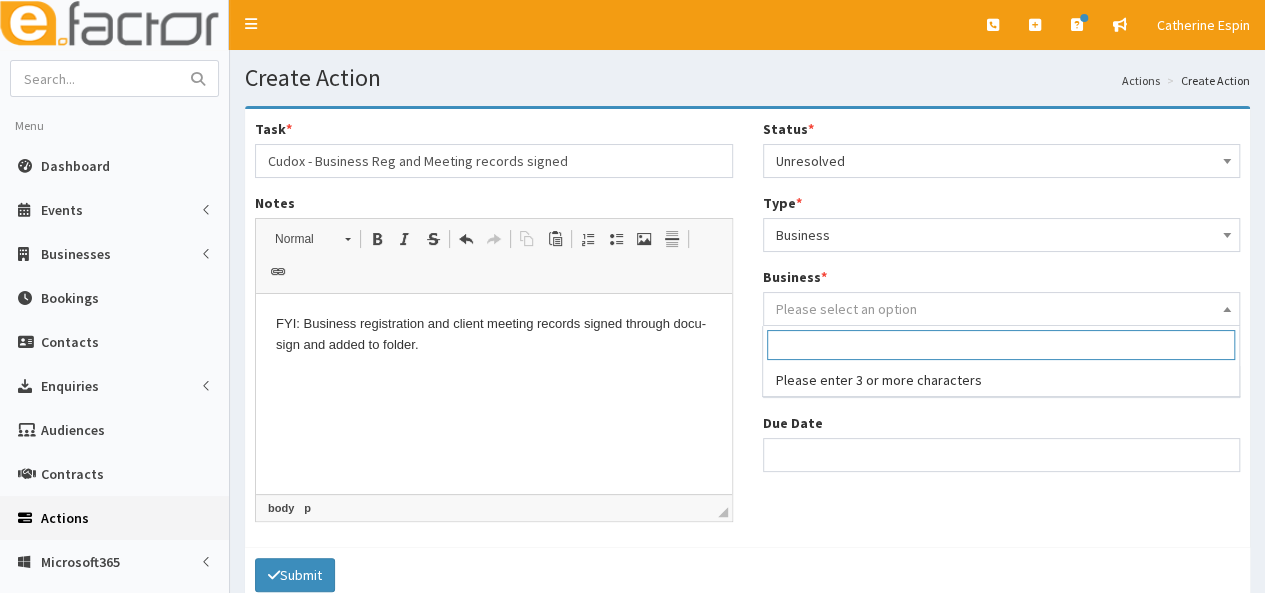 click on "Please select an option" at bounding box center [846, 309] 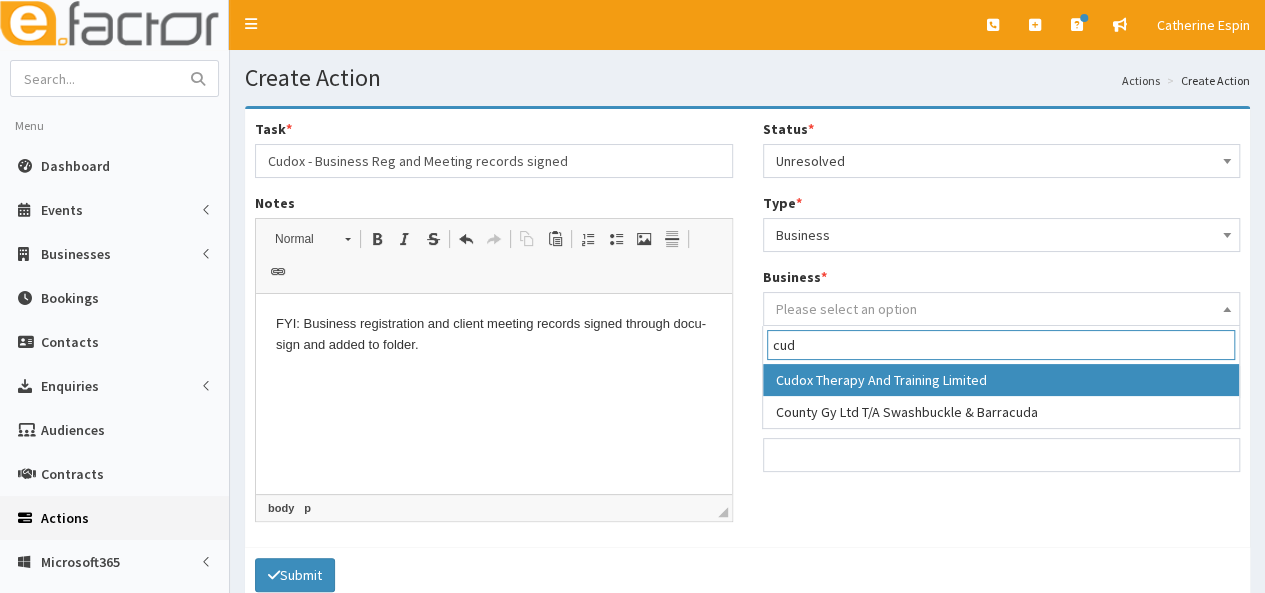 type on "cud" 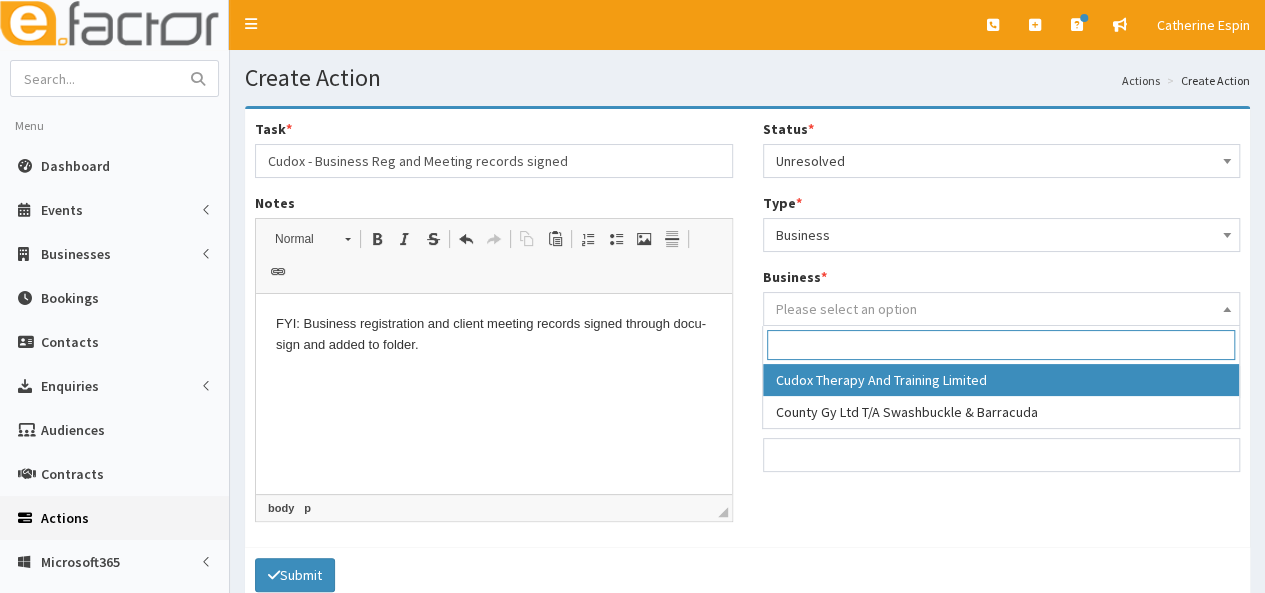select on "991" 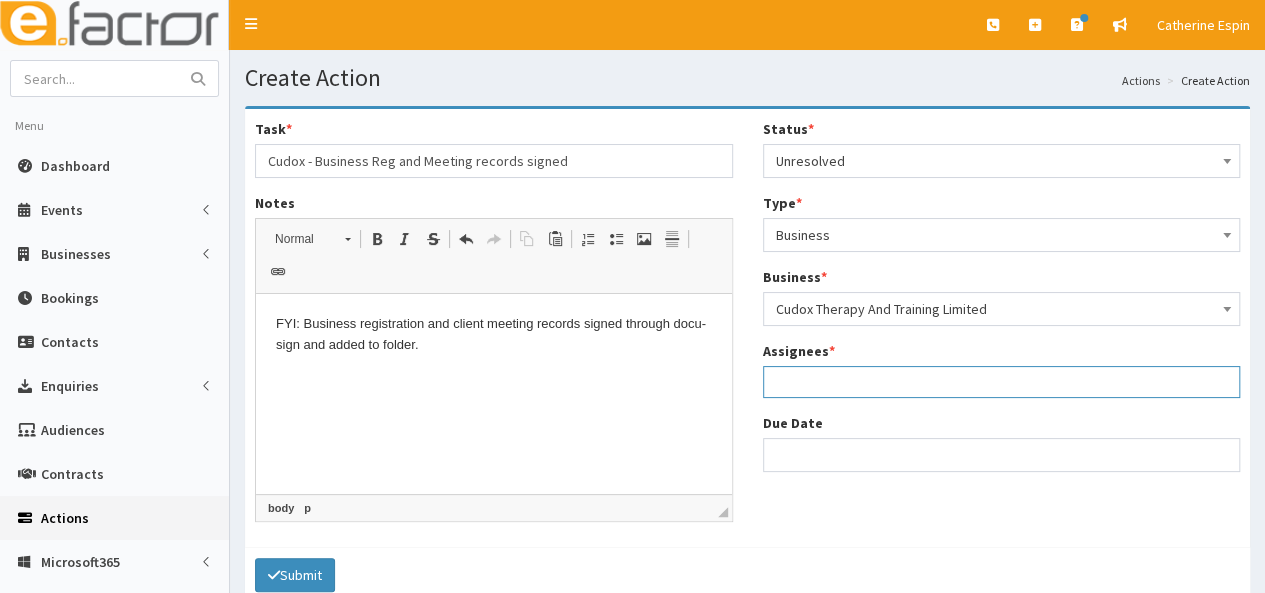 click at bounding box center [1002, 379] 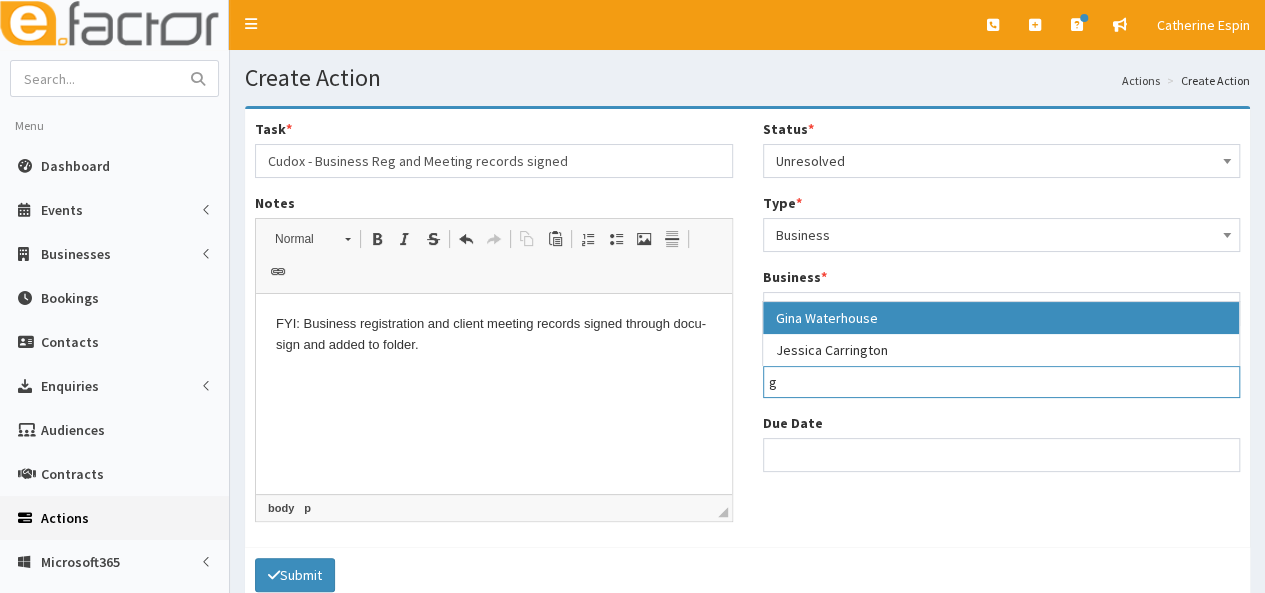 type on "g" 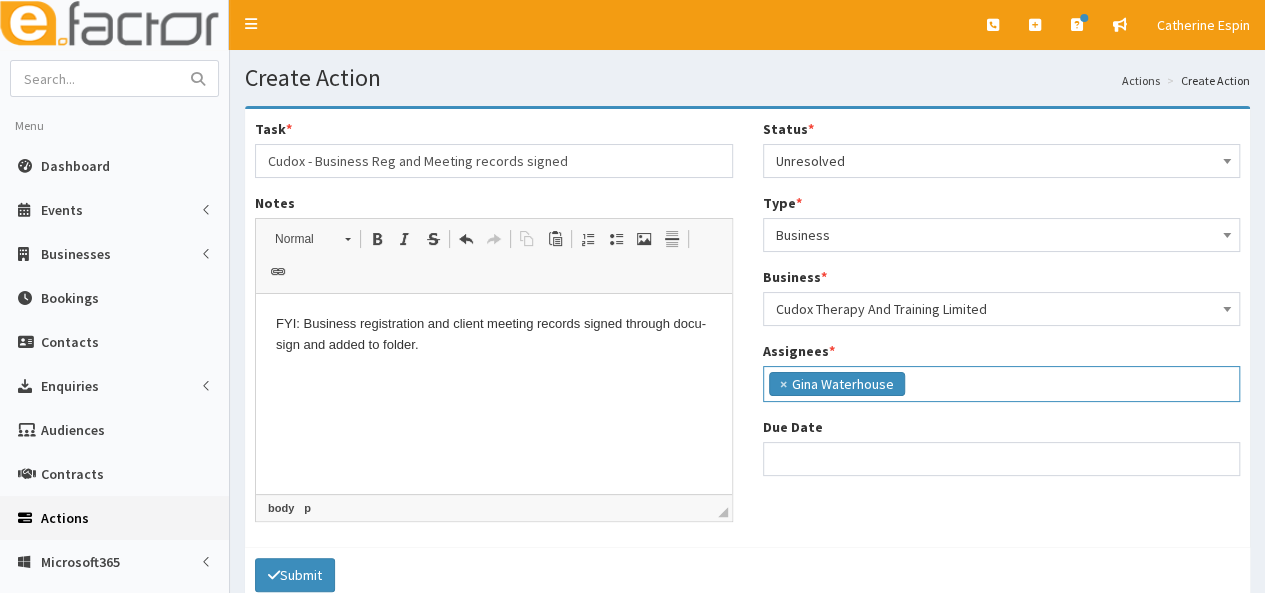 scroll, scrollTop: 133, scrollLeft: 0, axis: vertical 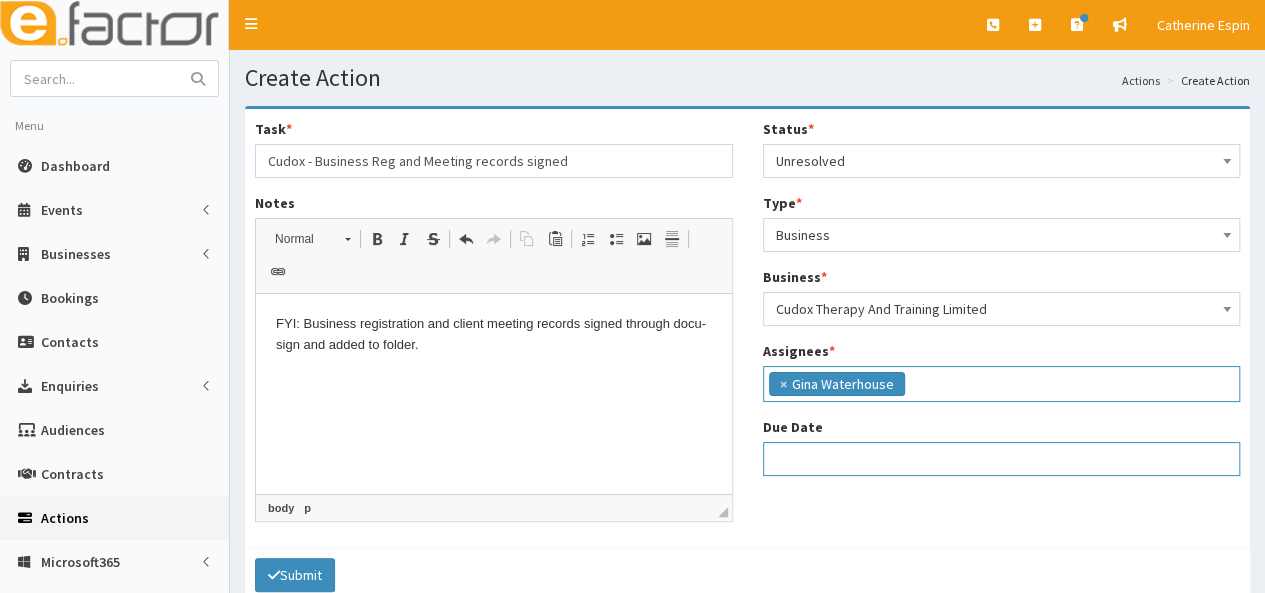 click on "Due Date" at bounding box center (1002, 459) 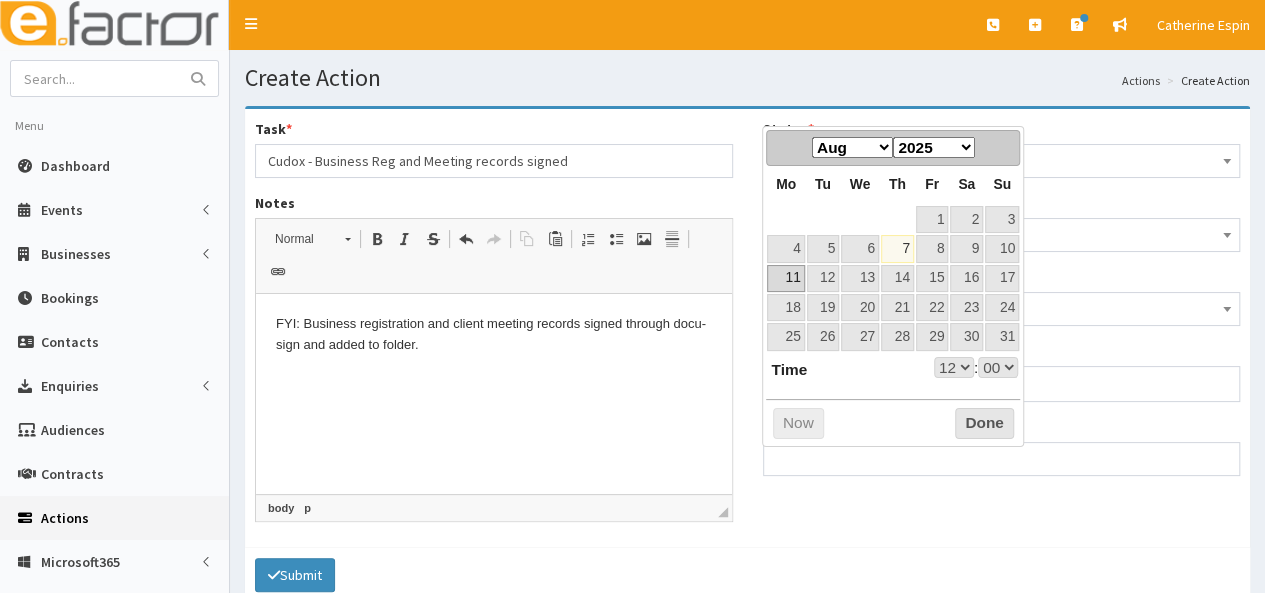 click on "11" at bounding box center [785, 278] 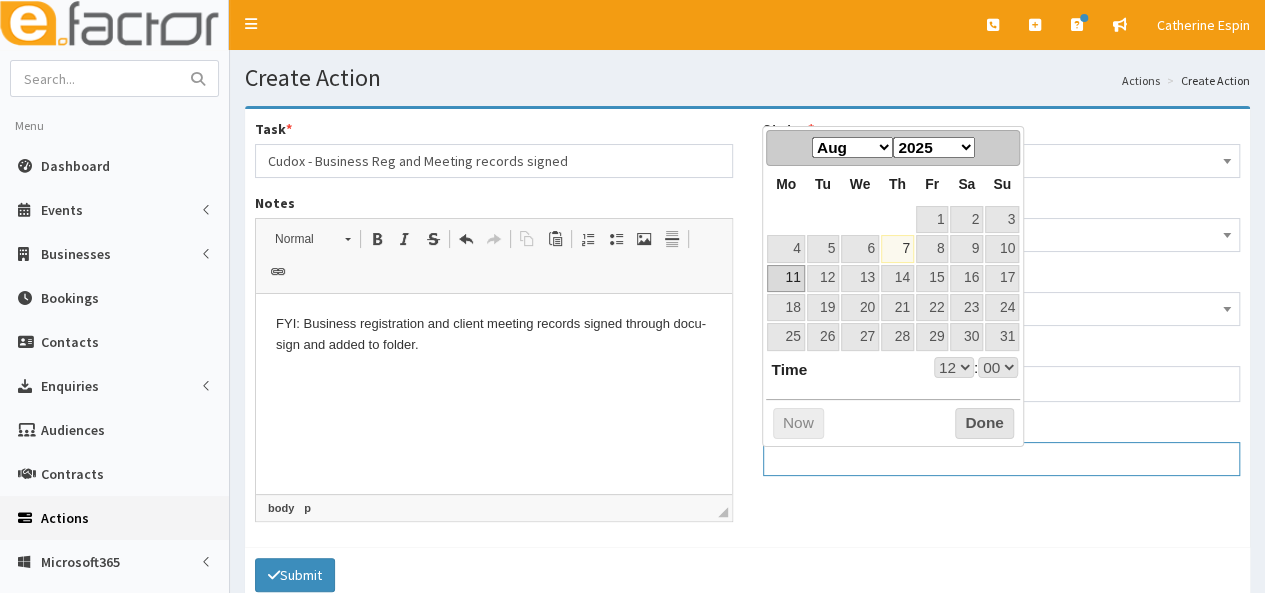 type on "11-08-2025 12:00" 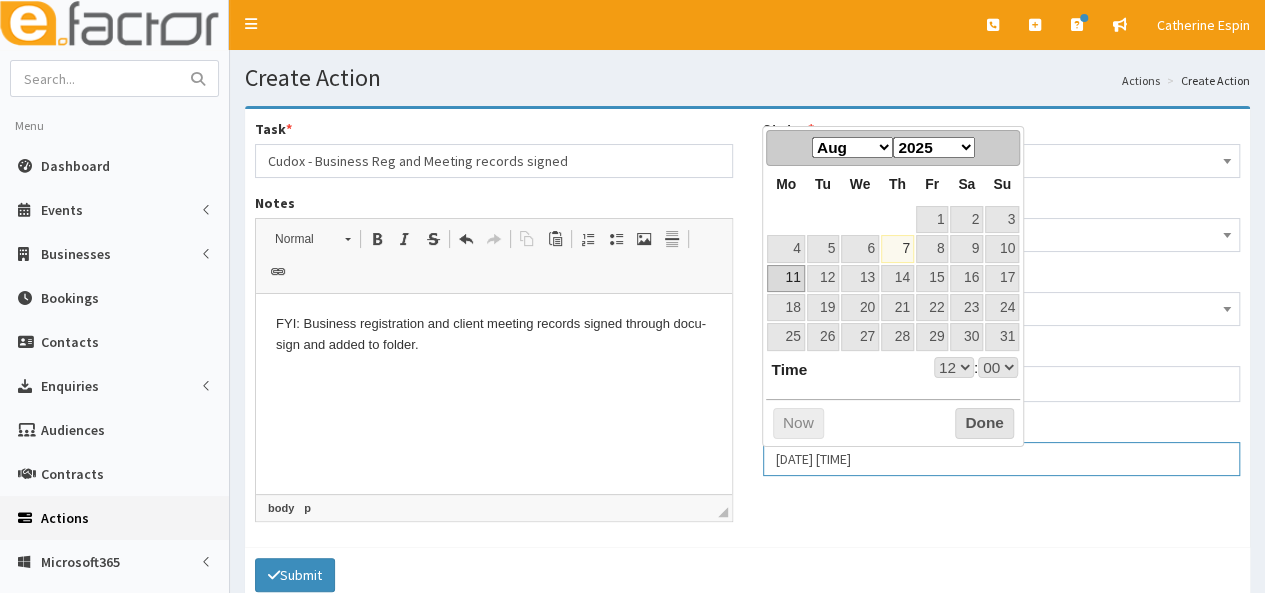 select on "12" 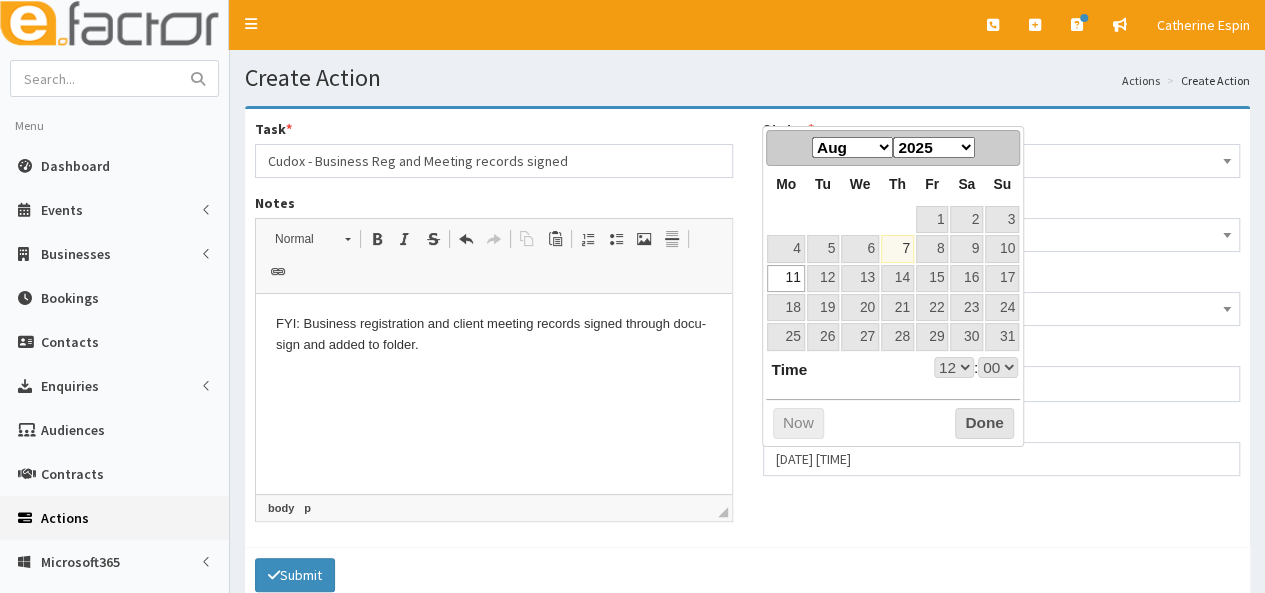 click on "FYI: Business registration and client meeting records signed through docu-sign and added to folder." at bounding box center (494, 335) 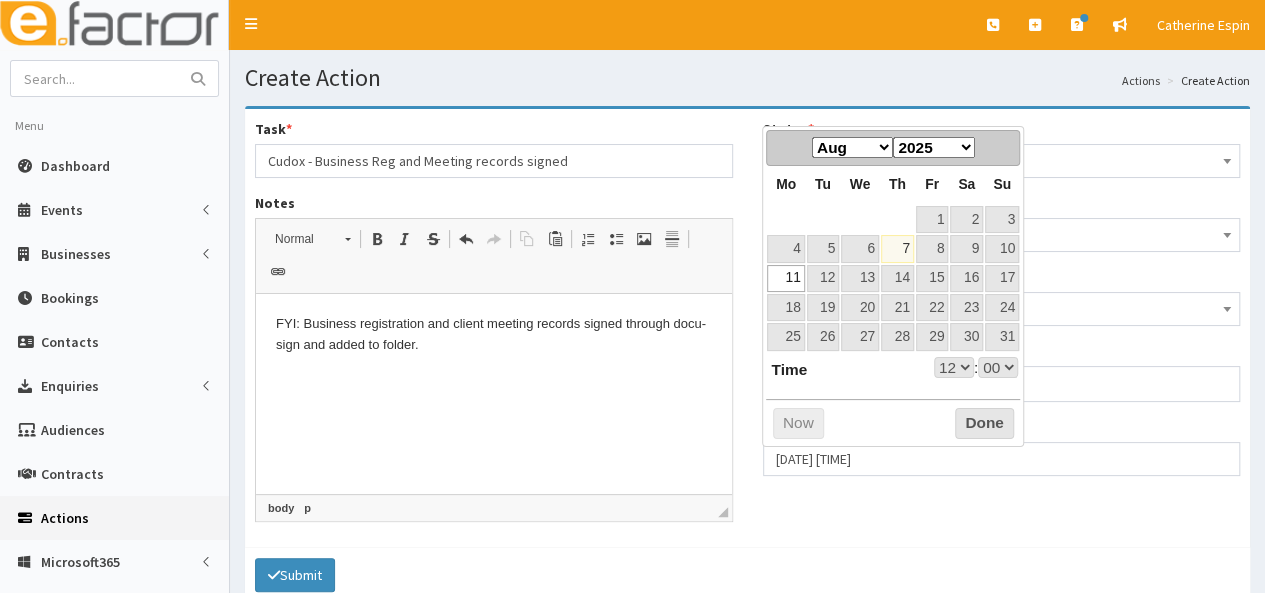 click on "FYI: Business registration and client meeting records signed through docu-sign and added to folder." at bounding box center [494, 335] 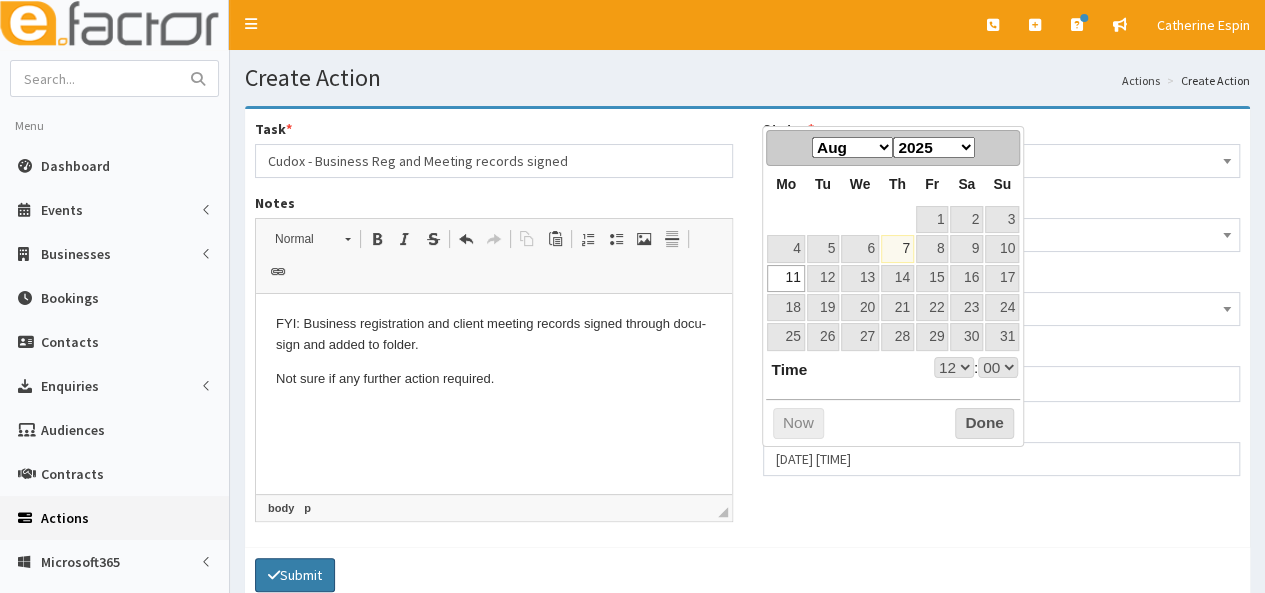 click on "Submit" at bounding box center (295, 575) 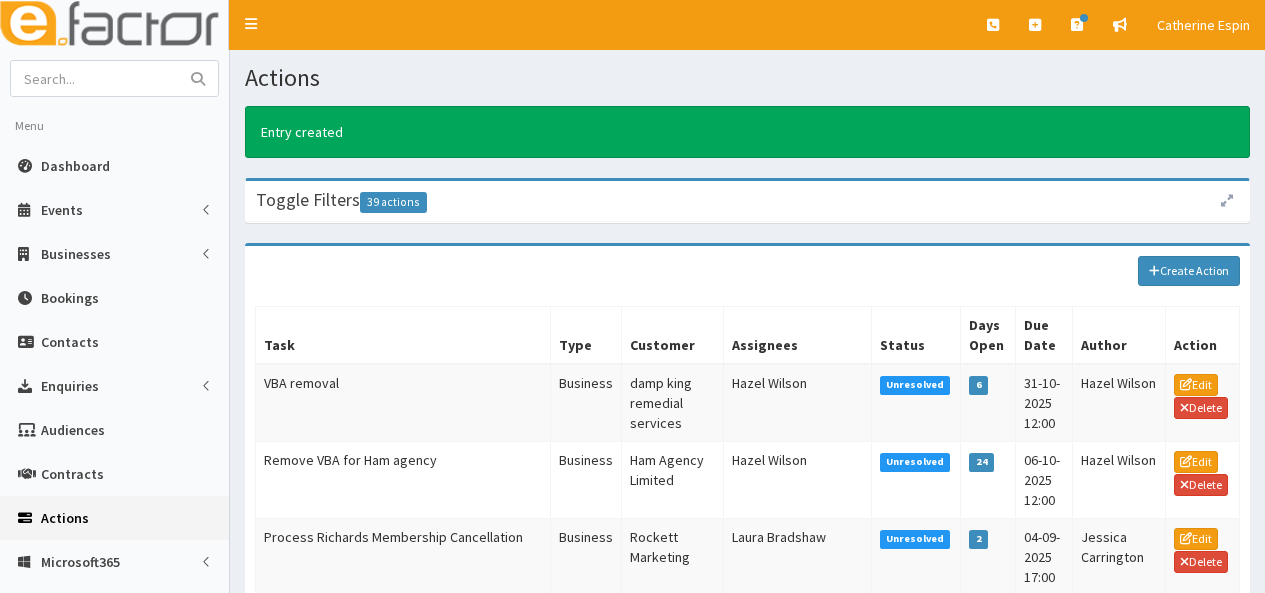 scroll, scrollTop: 0, scrollLeft: 0, axis: both 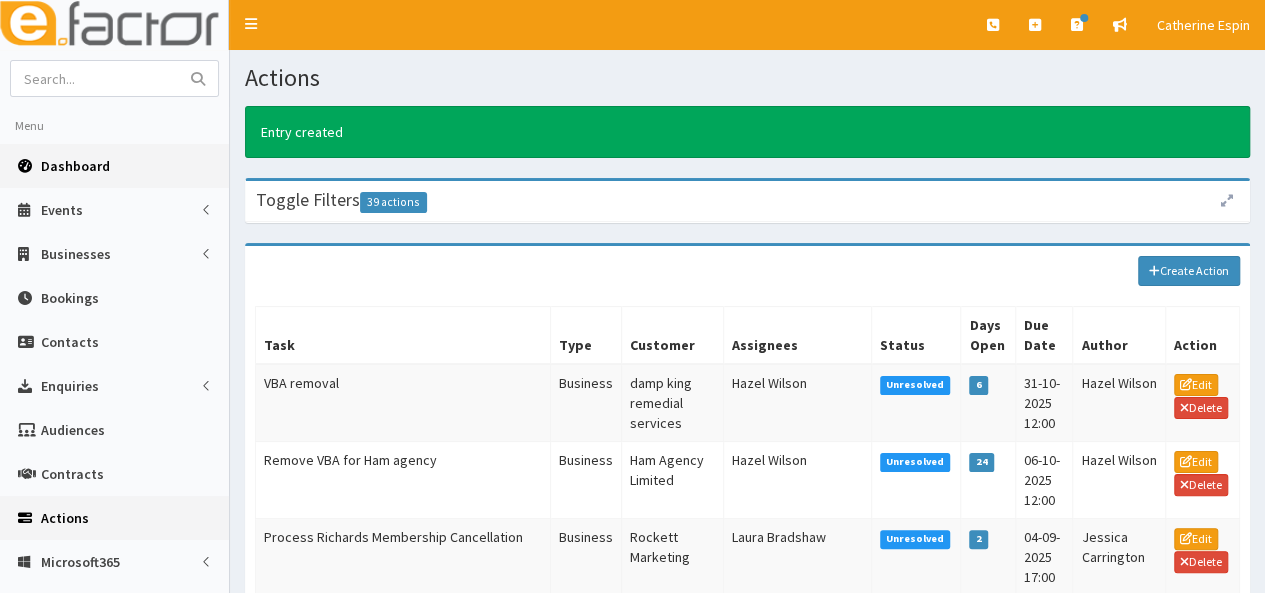 click on "Dashboard" at bounding box center (75, 166) 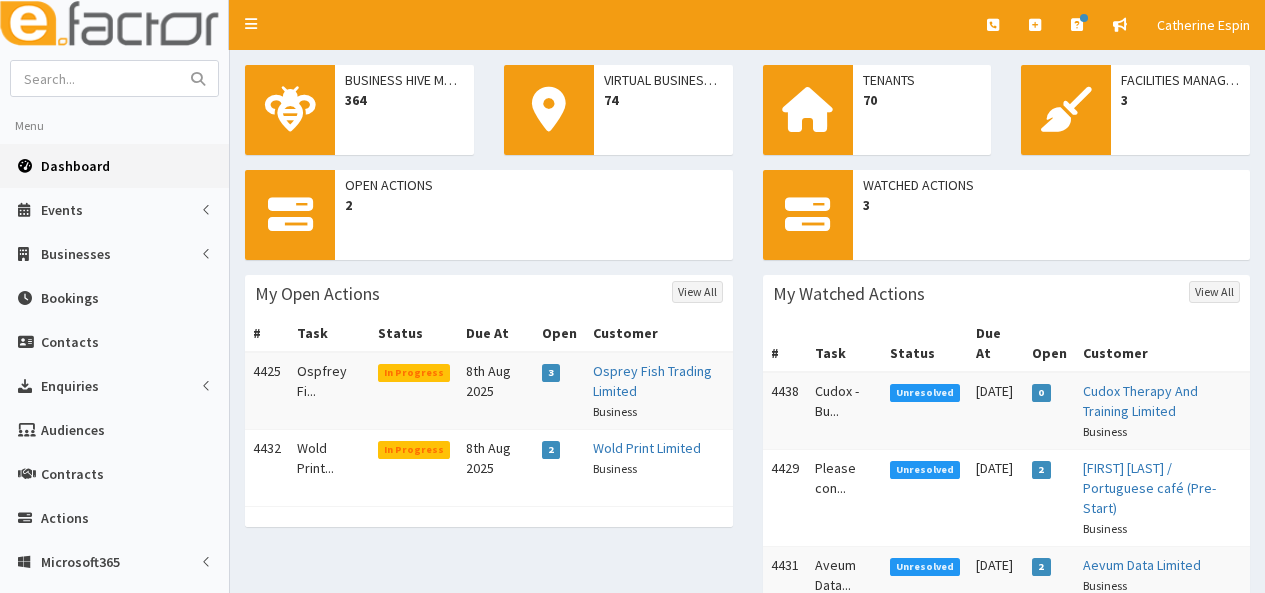 scroll, scrollTop: 0, scrollLeft: 0, axis: both 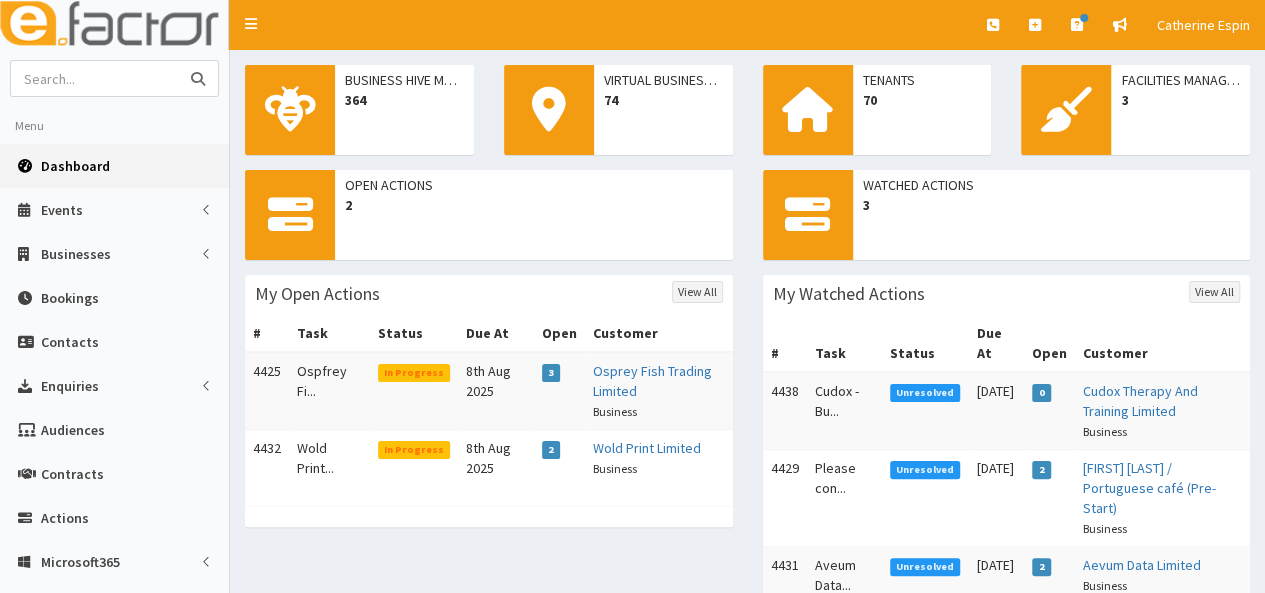 click at bounding box center (95, 78) 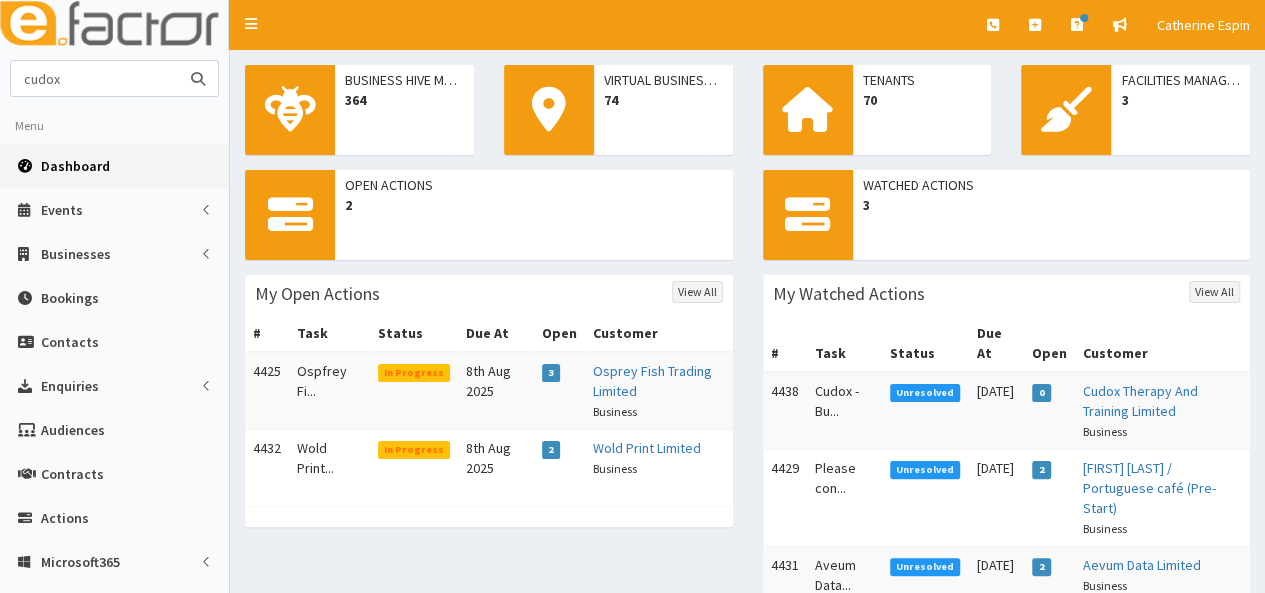 type on "cudox" 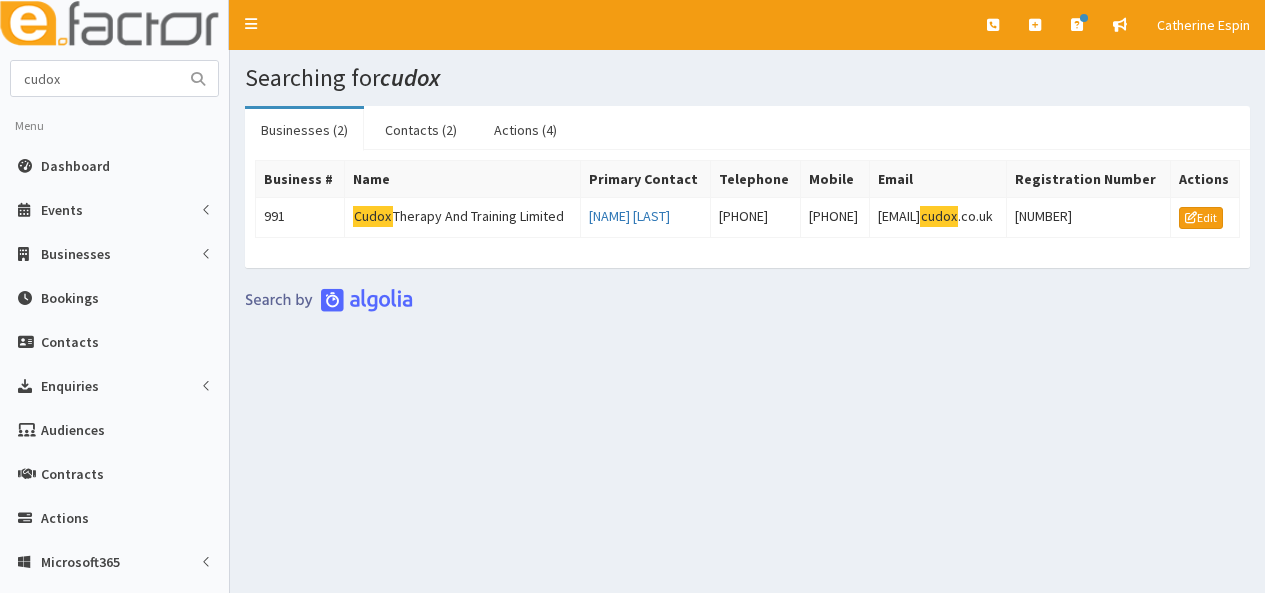 scroll, scrollTop: 0, scrollLeft: 0, axis: both 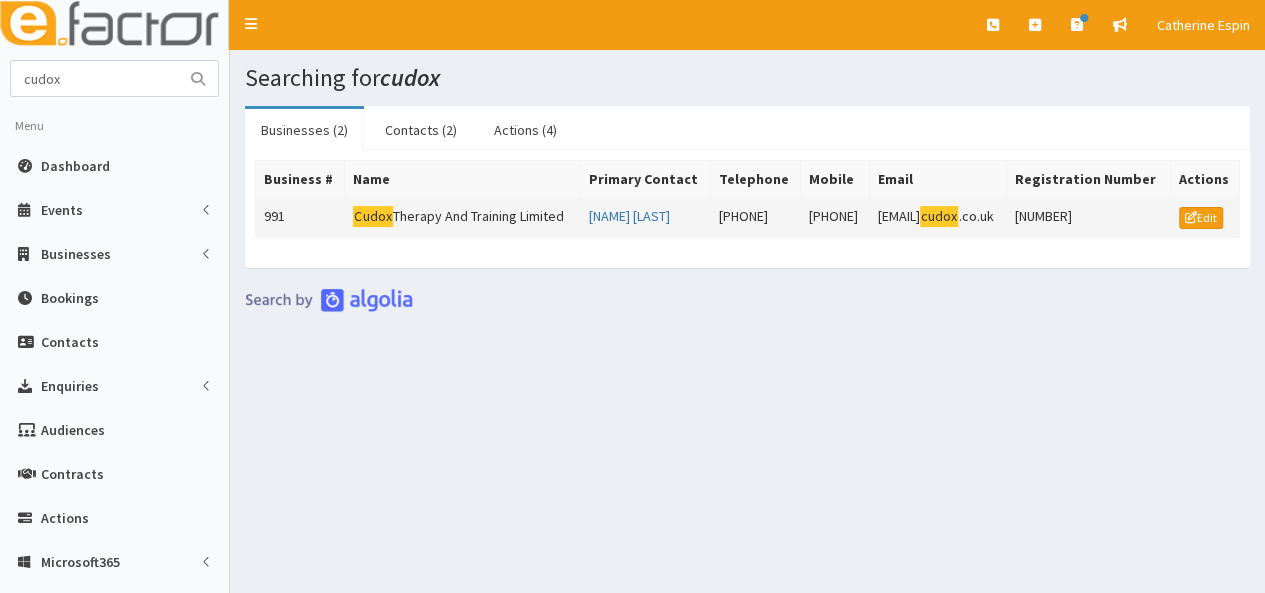 click on "Cudox" 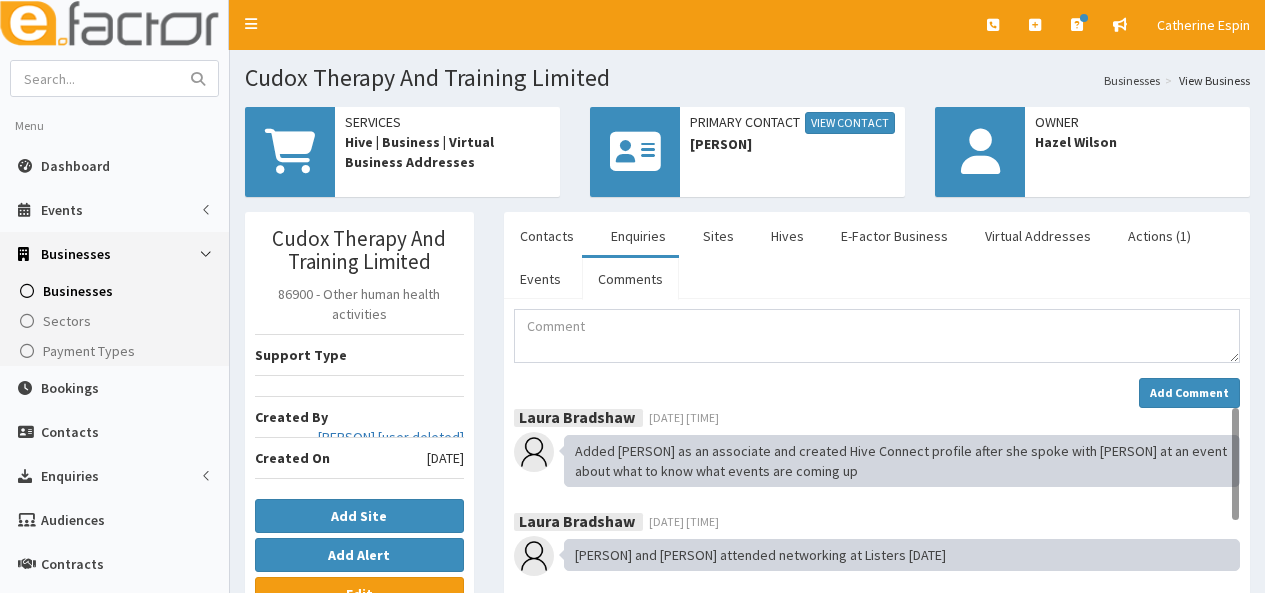 scroll, scrollTop: 0, scrollLeft: 0, axis: both 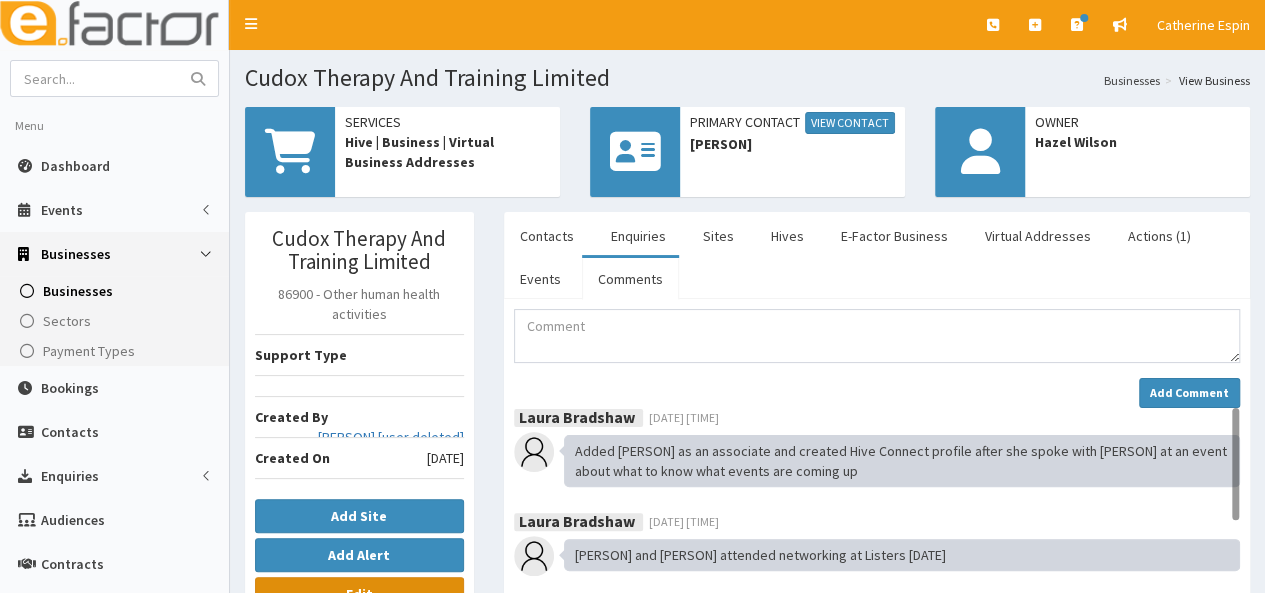 click on "Edit" at bounding box center (359, 594) 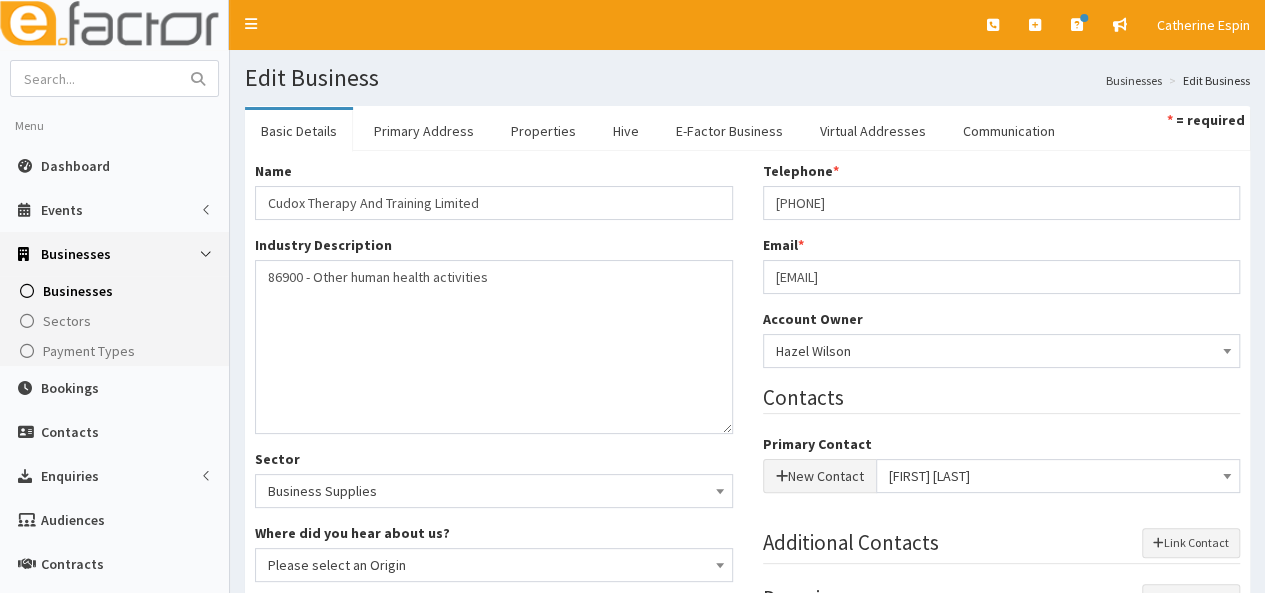 scroll, scrollTop: 0, scrollLeft: 0, axis: both 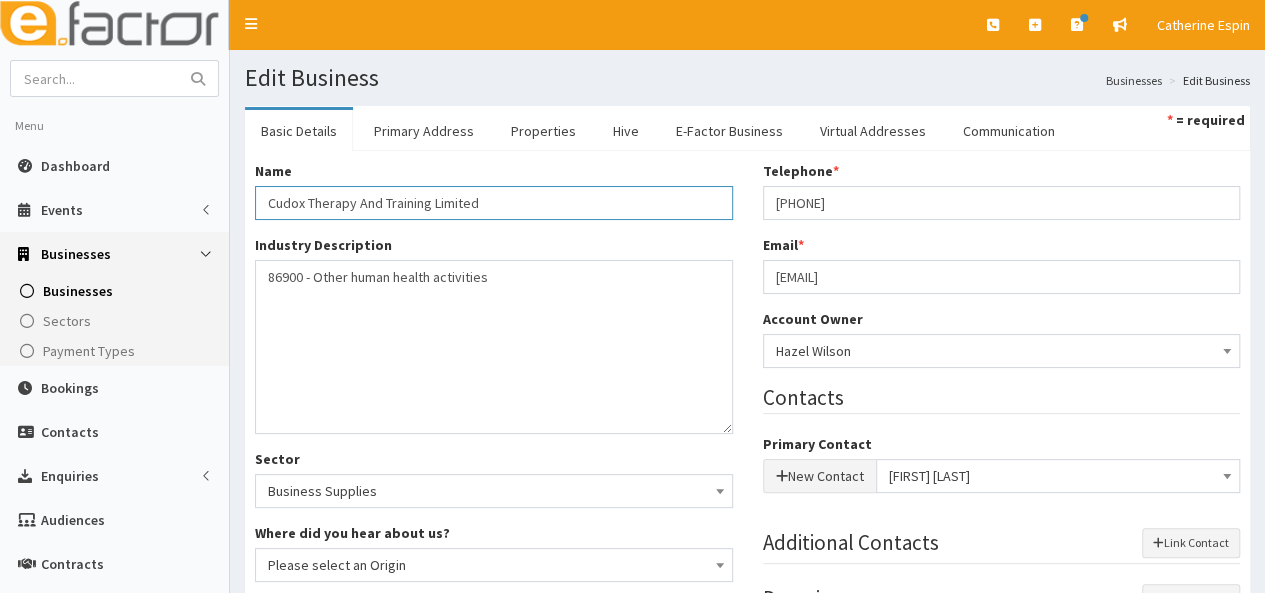 click on "Cudox Therapy And Training Limited" at bounding box center (494, 203) 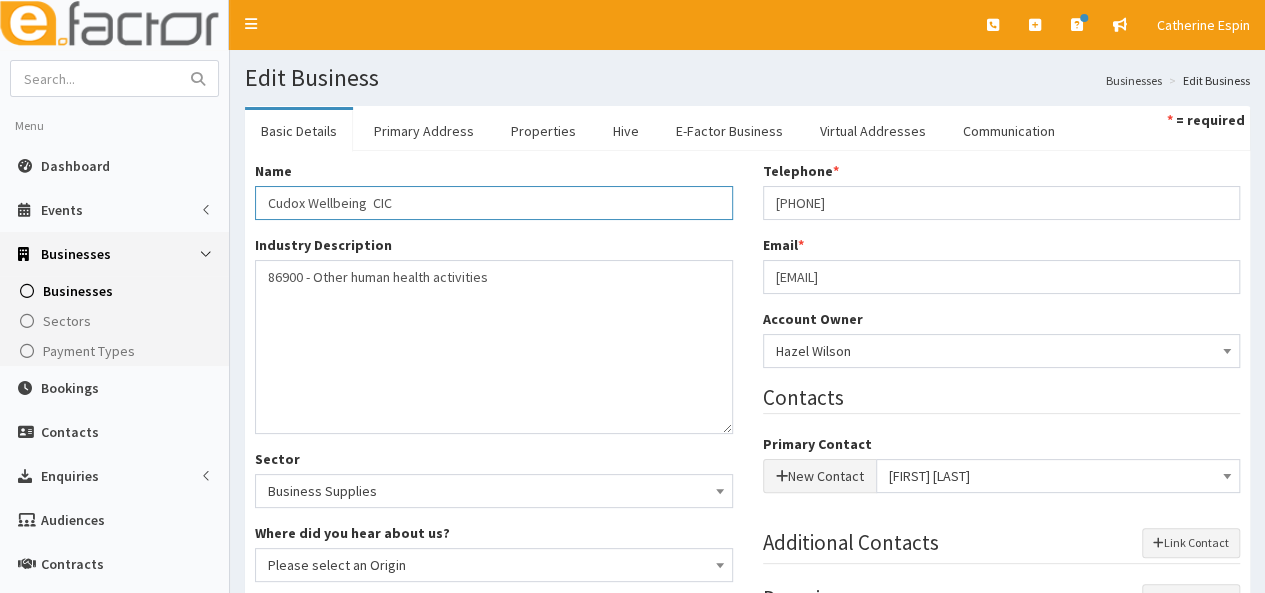 type on "Cudox Wellbeing  CIC" 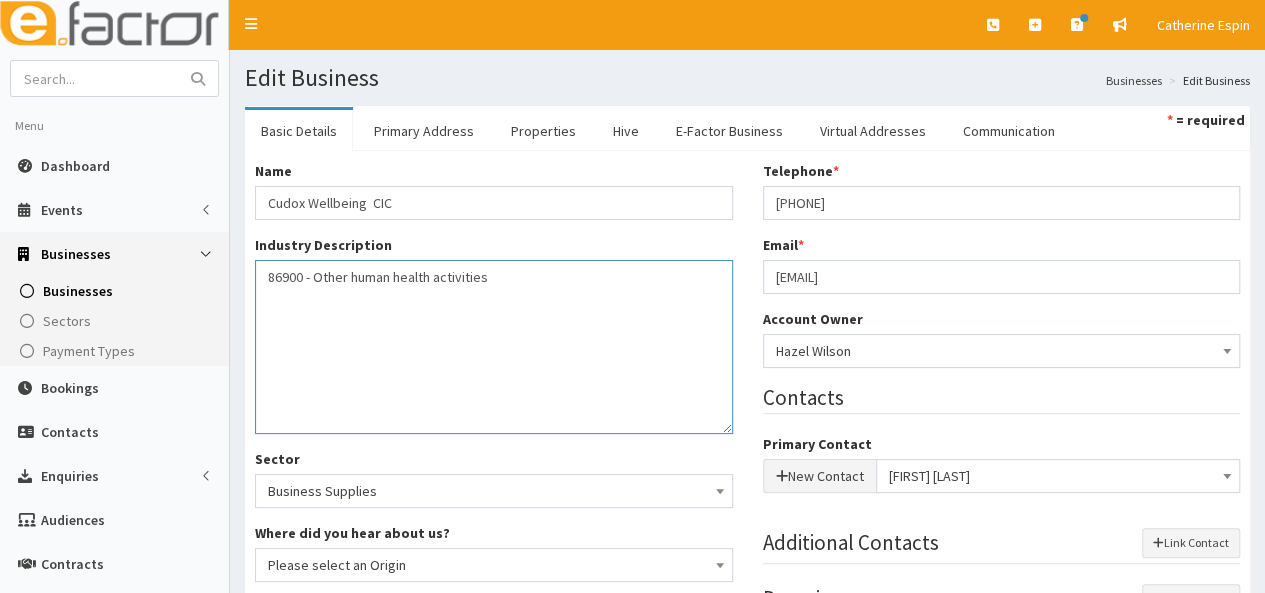 click on "86900 - Other human health activities" at bounding box center [494, 347] 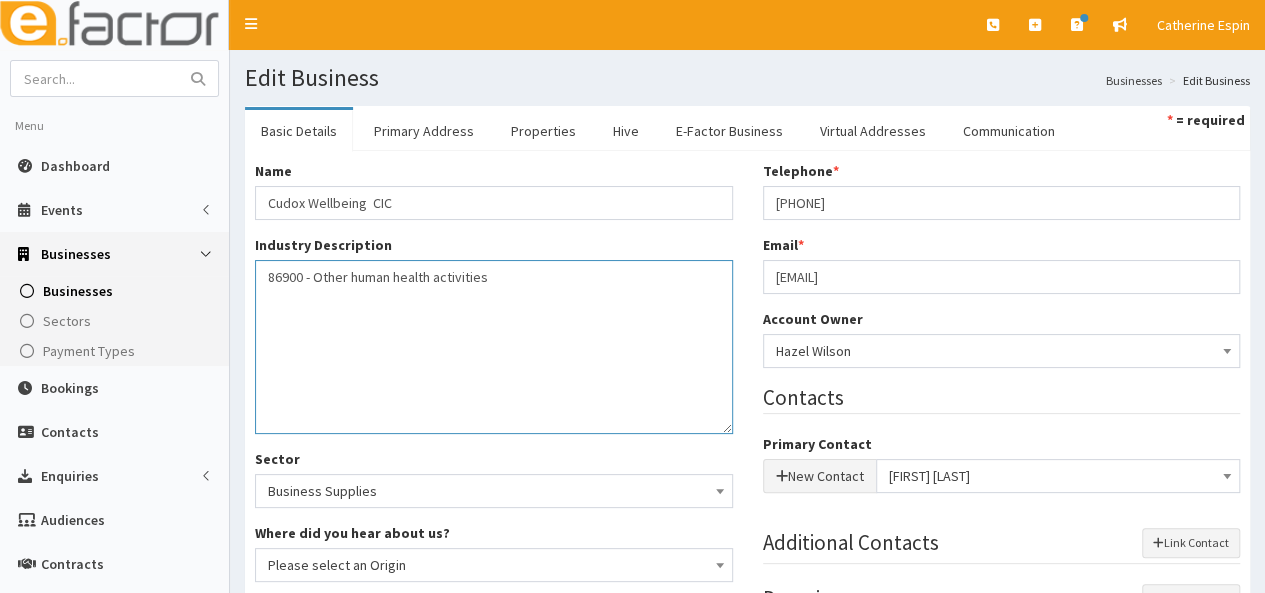 scroll, scrollTop: 518, scrollLeft: 0, axis: vertical 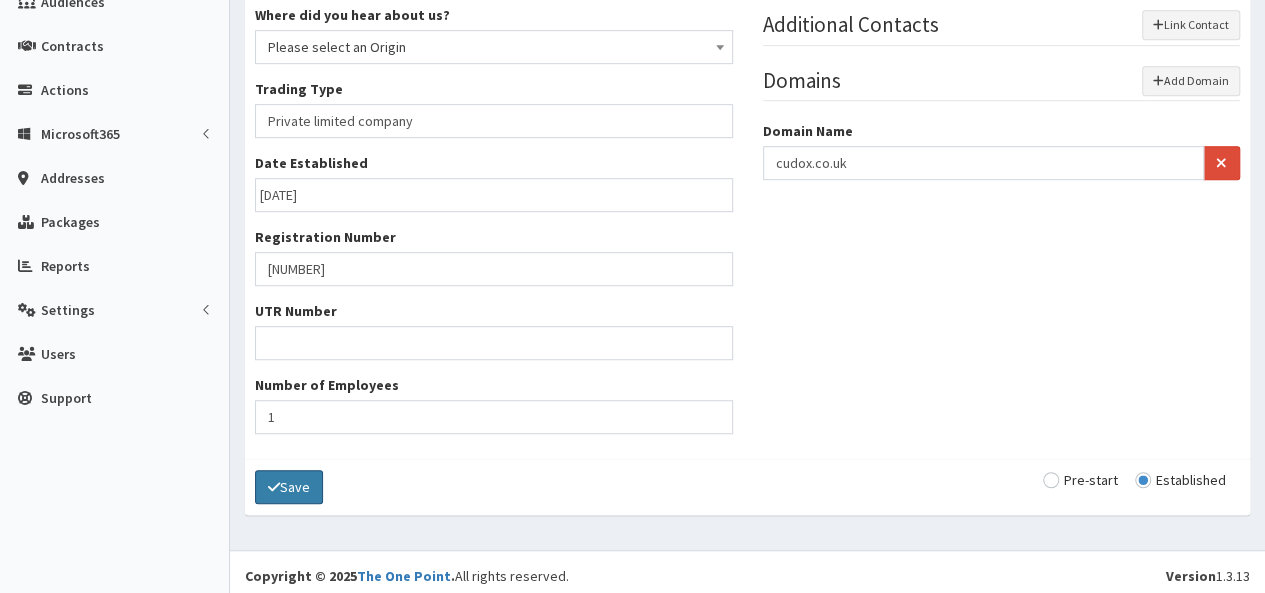 click on "Save" at bounding box center [289, 487] 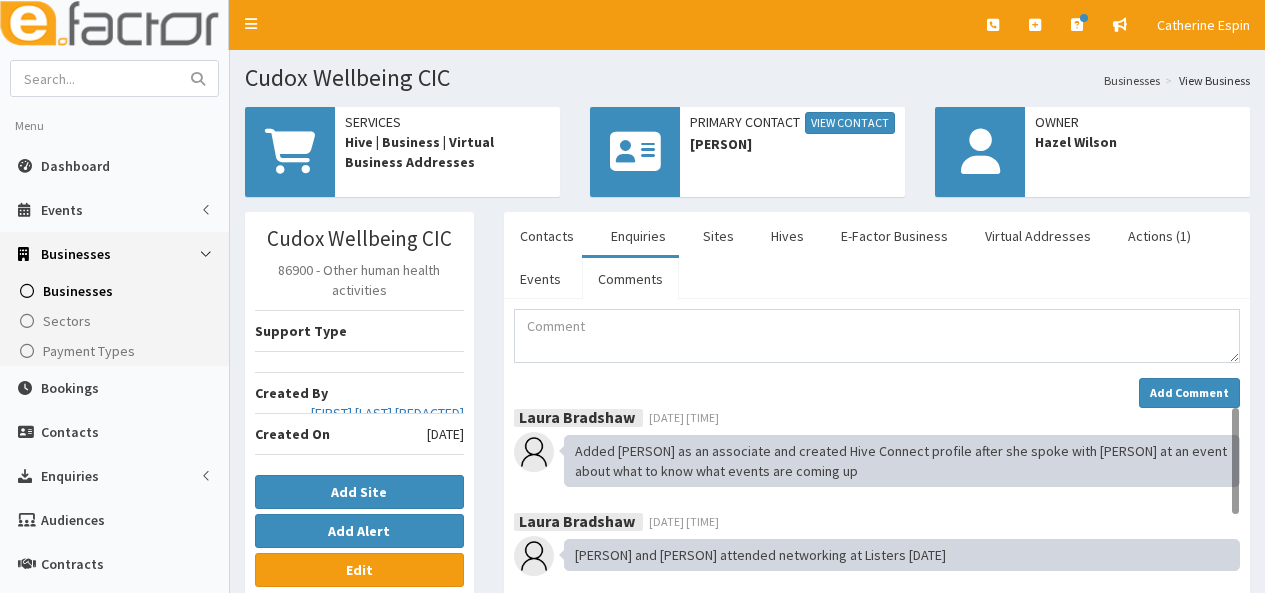scroll, scrollTop: 0, scrollLeft: 0, axis: both 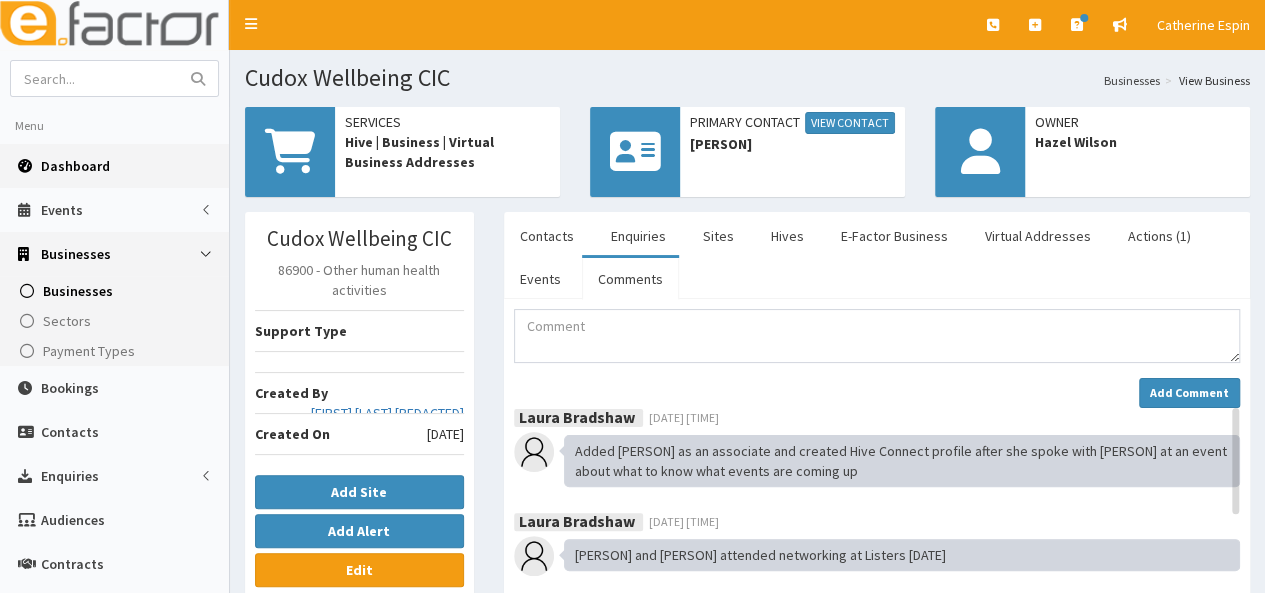 click on "Dashboard" at bounding box center (75, 166) 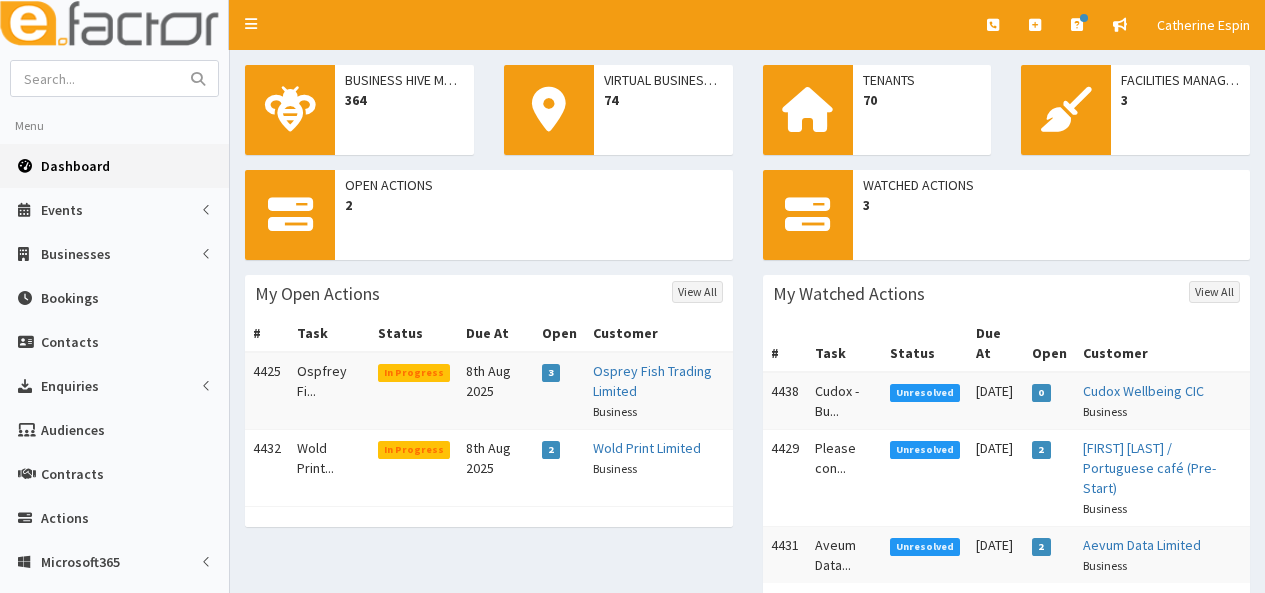 scroll, scrollTop: 0, scrollLeft: 0, axis: both 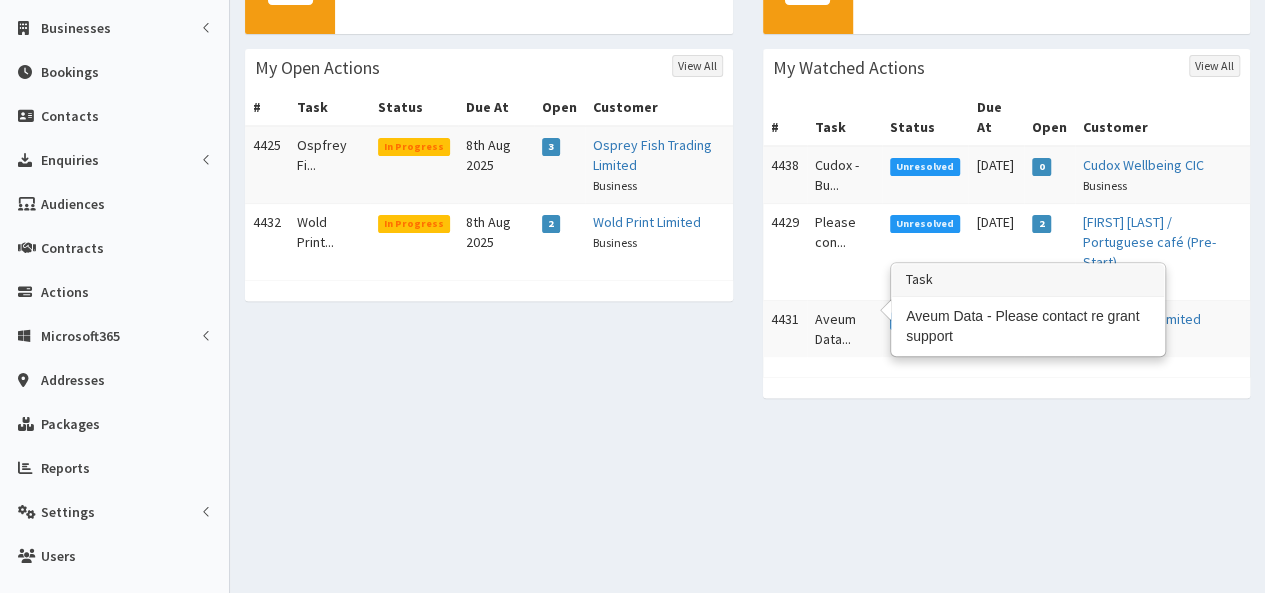 click on "Aveum Data..." at bounding box center (844, 329) 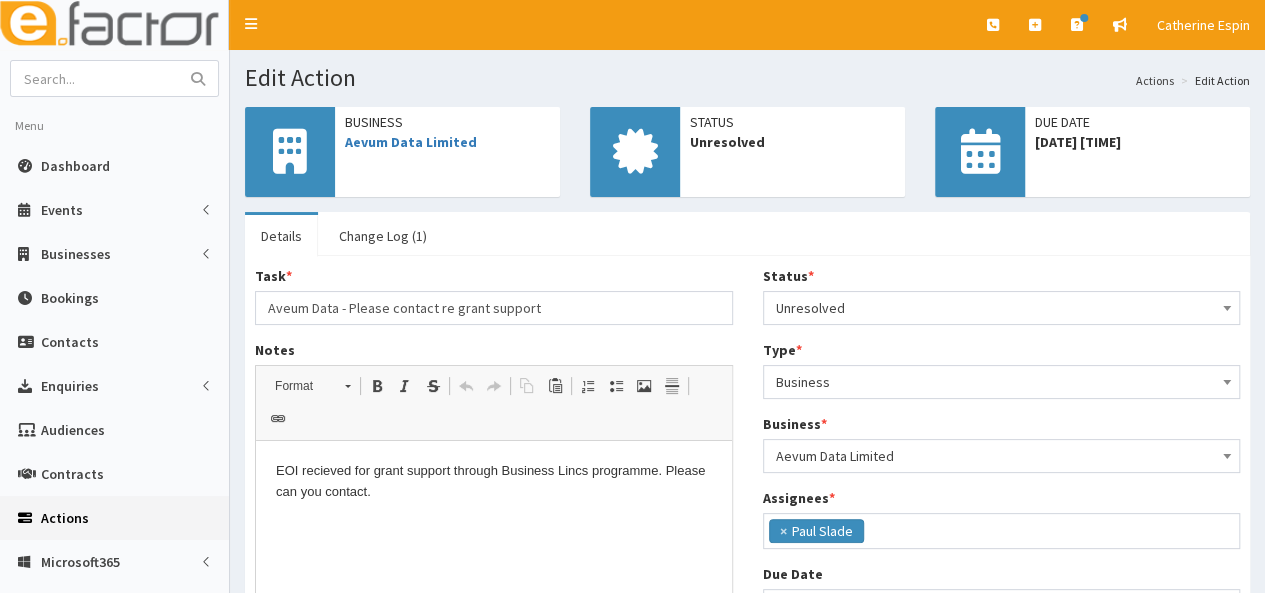 scroll, scrollTop: 0, scrollLeft: 0, axis: both 